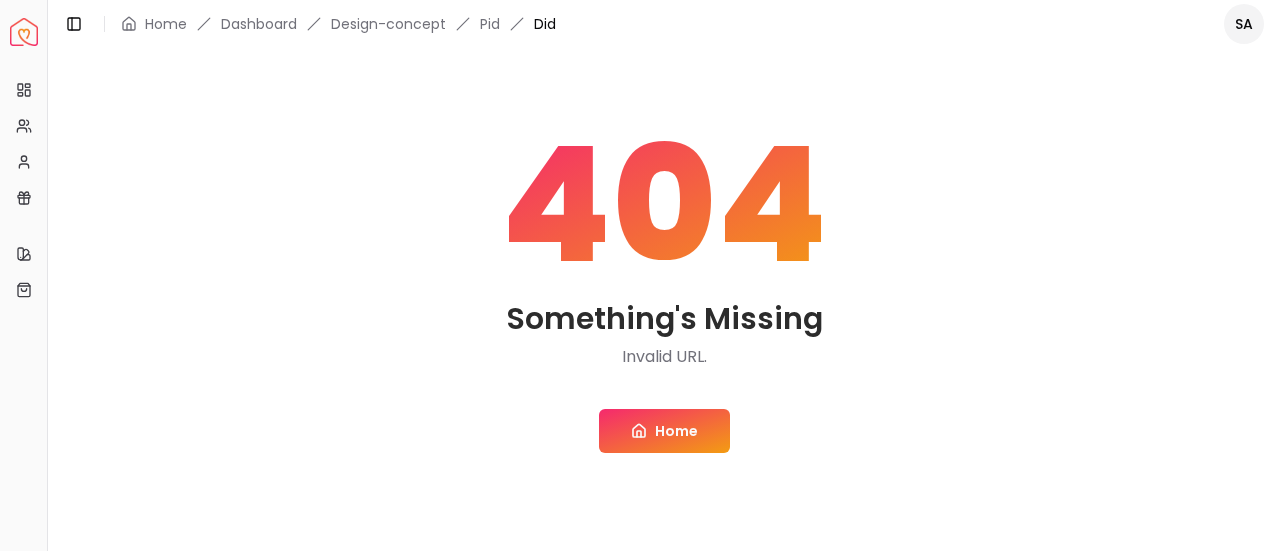 scroll, scrollTop: 0, scrollLeft: 0, axis: both 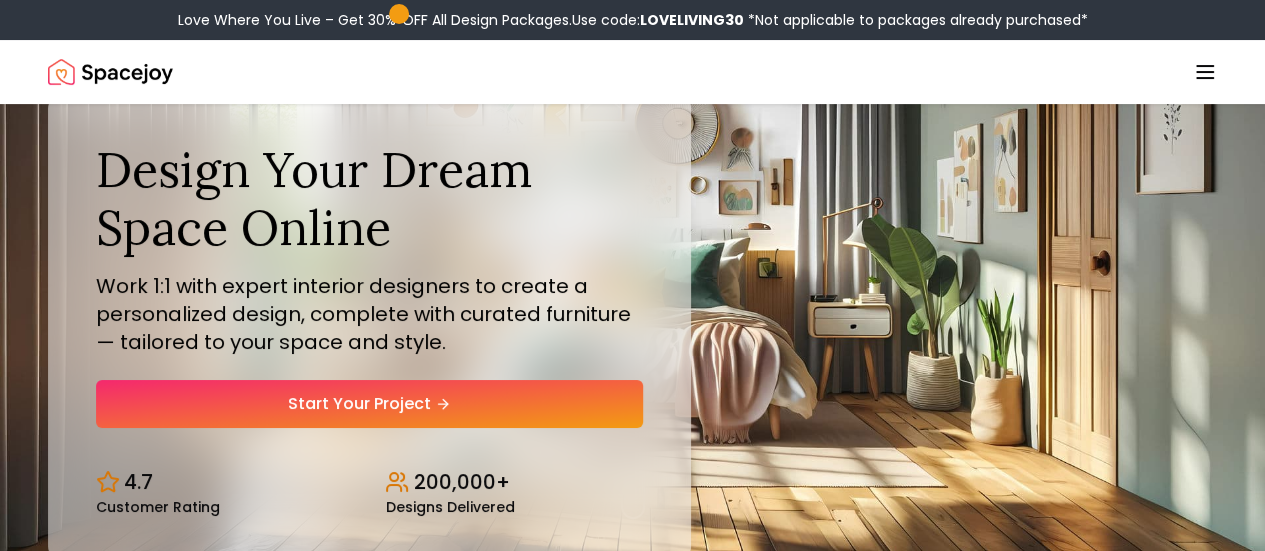 click on "Love Where You Live – Get 30% OFF All Design Packages.  Use code:  LOVELIVING30   *Not applicable to packages already purchased* Spacejoy How It Works   Design Portfolio   Pricing Shop Search Start Your Project   Samantha Cullen Design Your Dream Space Online Work 1:1 with expert interior designers to create a personalized design, complete with curated furniture — tailored to your space and style. Start Your Project   4.7 Customer Rating 200,000+ Designs Delivered Design Your Dream Space Online Work 1:1 with expert interior designers to create a personalized design, complete with curated furniture — tailored to your space and style. Start Your Project   4.7 Customer Rating 200,000+ Designs Delivered Love Where You Live Get 30% OFF on all Design Packages Get Started   Mid-Summer Style Event Up to 60% OFF on Furniture & Decor Shop Now   Get Matched with Expert Interior Designers Online! Maria Castillero Designer Angela Amore Designer Tina Martidelcampo Designer Christina Manzo Designer Hannah James   1 2" at bounding box center [632, 5796] 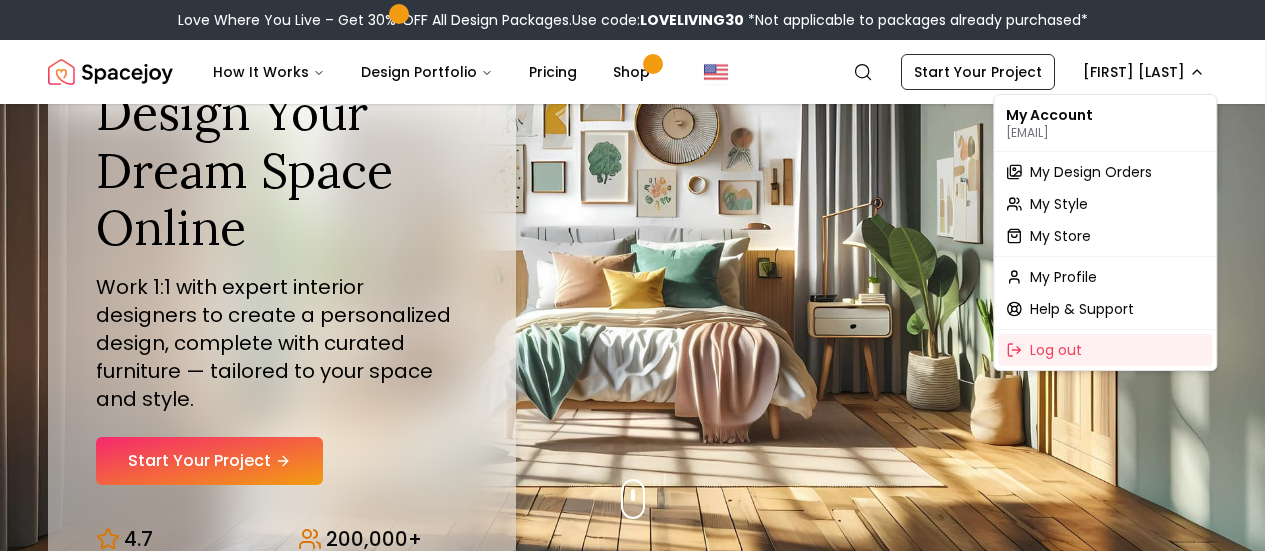 click on "Love Where You Live – Get 30% OFF All Design Packages.  Use code:  LOVELIVING30   *Not applicable to packages already purchased* Spacejoy How It Works   Design Portfolio   Pricing Shop Search Start Your Project   Samantha Cullen Design Your Dream Space Online Work 1:1 with expert interior designers to create a personalized design, complete with curated furniture — tailored to your space and style. Start Your Project   4.7 Customer Rating 200,000+ Designs Delivered Design Your Dream Space Online Work 1:1 with expert interior designers to create a personalized design, complete with curated furniture — tailored to your space and style. Start Your Project   4.7 Customer Rating 200,000+ Designs Delivered Love Where You Live Get 30% OFF on all Design Packages Get Started   Mid-Summer Style Event Up to 60% OFF on Furniture & Decor Shop Now   Get Matched with Expert Interior Designers Online! Maria Castillero Designer Angela Amore Designer Tina Martidelcampo Designer Christina Manzo Designer Hannah James   1 2" at bounding box center [640, 5718] 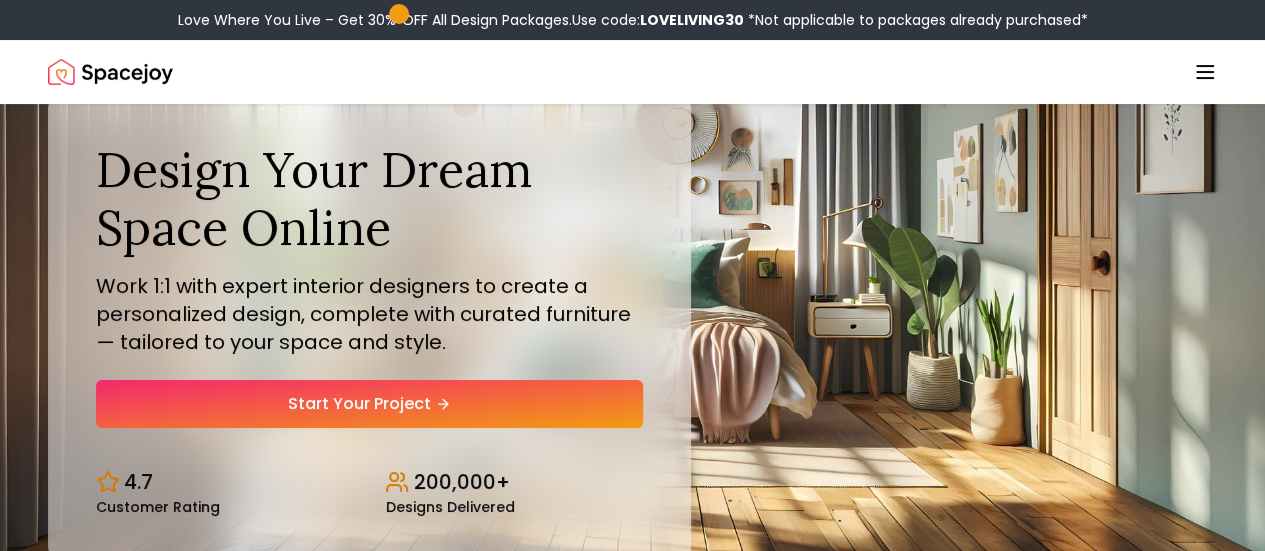 click on "Love Where You Live – Get 30% OFF All Design Packages.  Use code:  LOVELIVING30   *Not applicable to packages already purchased* Spacejoy How It Works   Design Portfolio   Pricing Shop Search Start Your Project   Samantha Cullen Design Your Dream Space Online Work 1:1 with expert interior designers to create a personalized design, complete with curated furniture — tailored to your space and style. Start Your Project   4.7 Customer Rating 200,000+ Designs Delivered Design Your Dream Space Online Work 1:1 with expert interior designers to create a personalized design, complete with curated furniture — tailored to your space and style. Start Your Project   4.7 Customer Rating 200,000+ Designs Delivered Love Where You Live Get 30% OFF on all Design Packages Get Started   Mid-Summer Style Event Up to 60% OFF on Furniture & Decor Shop Now   Get Matched with Expert Interior Designers Online! Maria Castillero Designer Angela Amore Designer Tina Martidelcampo Designer Christina Manzo Designer Hannah James   1 2" at bounding box center (632, 5796) 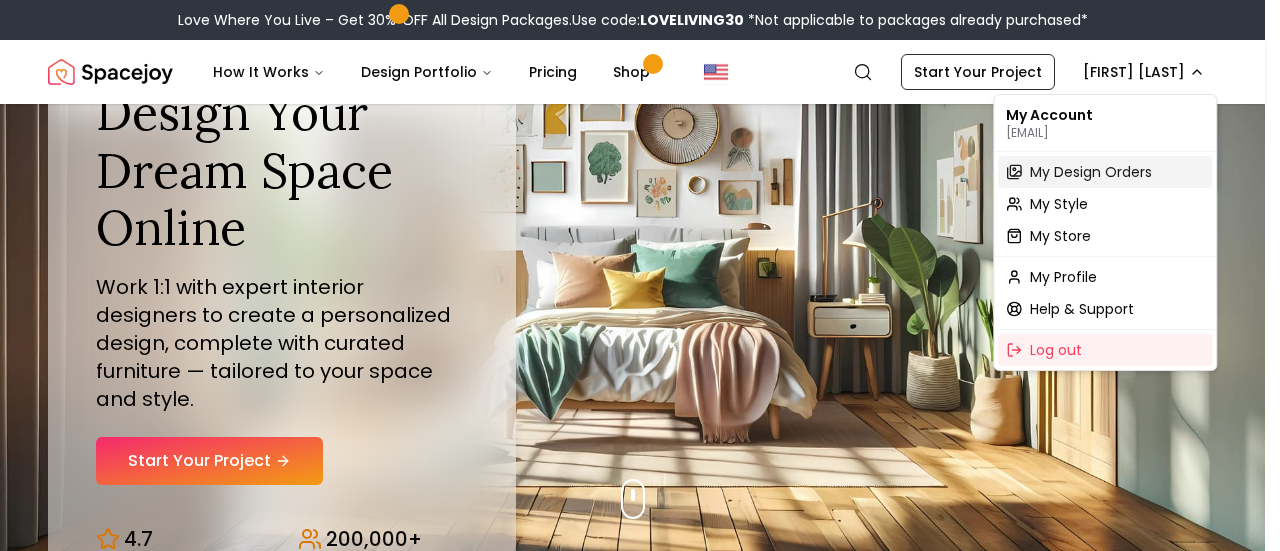 click on "My Design Orders" at bounding box center [1091, 172] 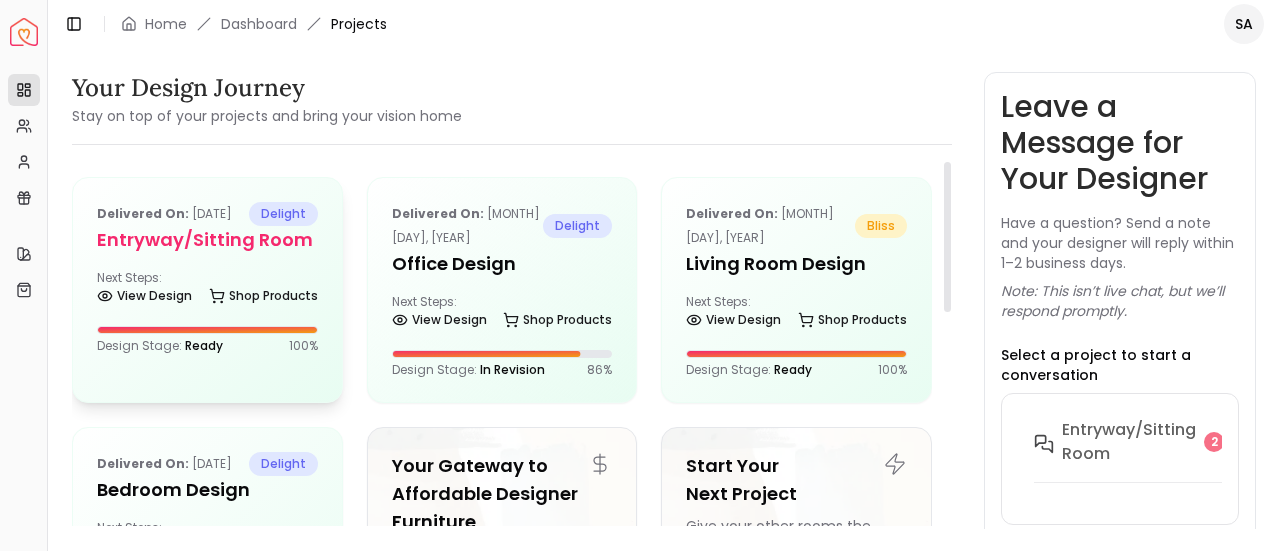 click on "Delivered on:   Jun 26, 2025 delight entryway/Sitting Room Next Steps: View Design Shop Products Design Stage:   Ready 100 %" at bounding box center (207, 278) 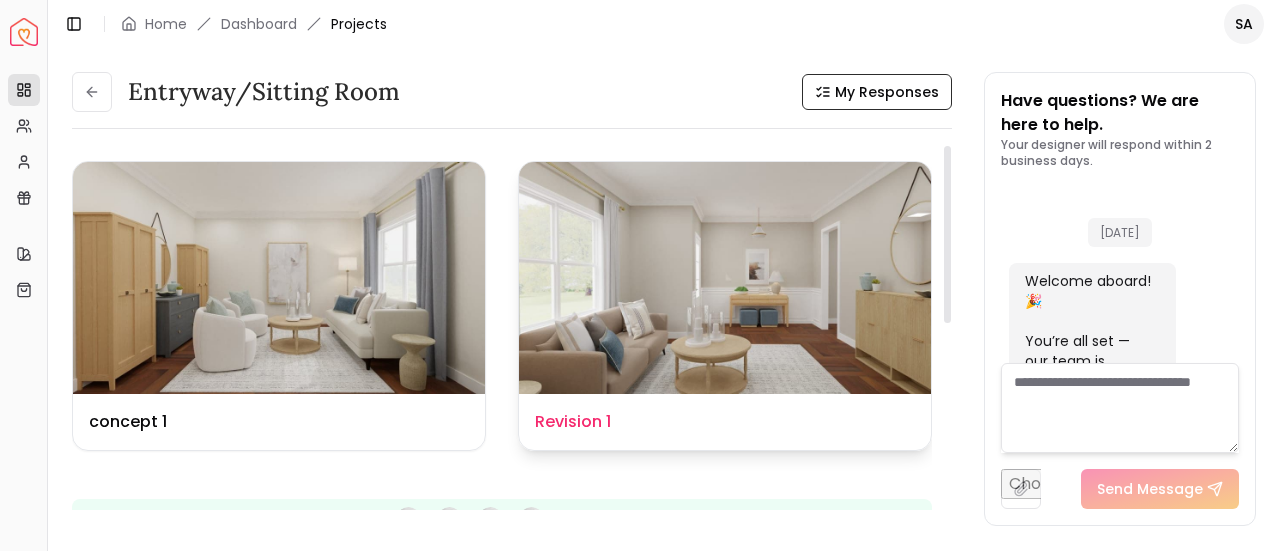 scroll, scrollTop: 3336, scrollLeft: 0, axis: vertical 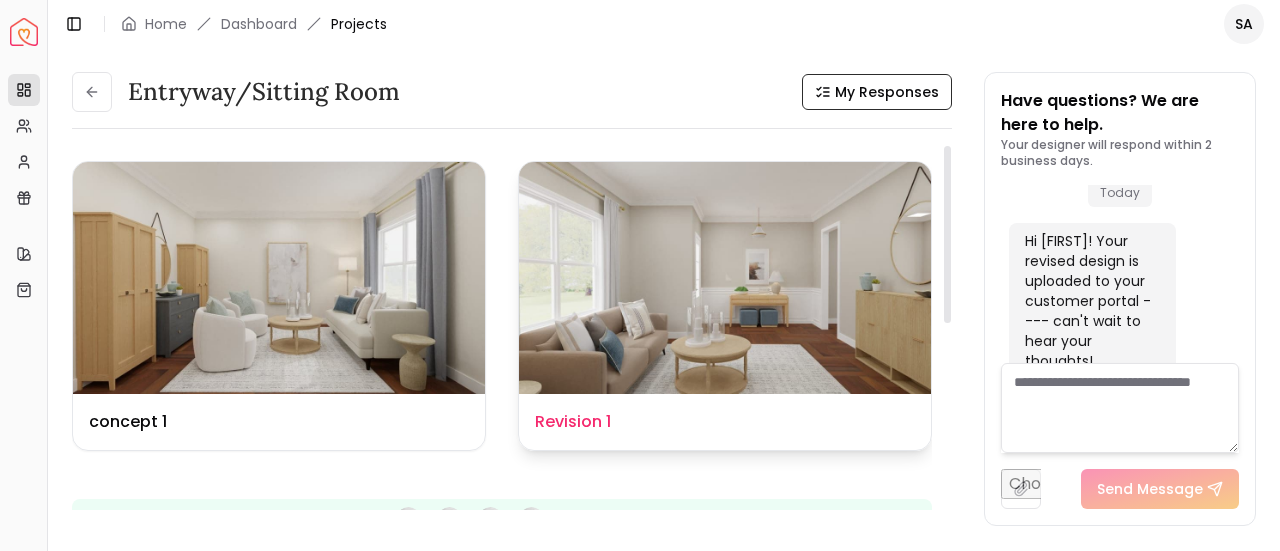 click at bounding box center (725, 278) 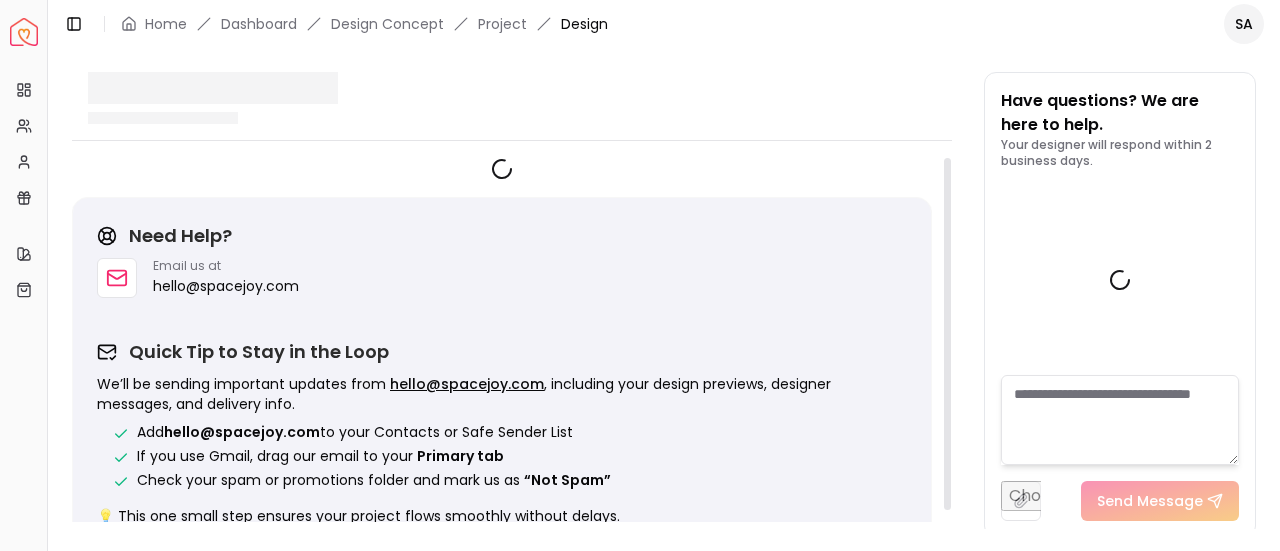scroll, scrollTop: 3320, scrollLeft: 0, axis: vertical 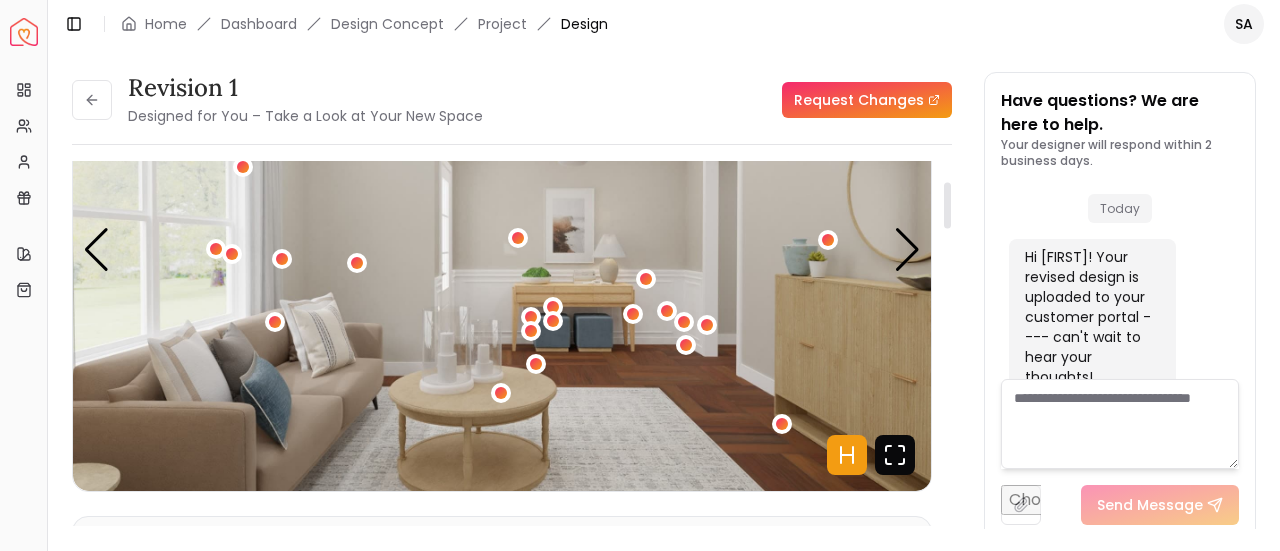 click 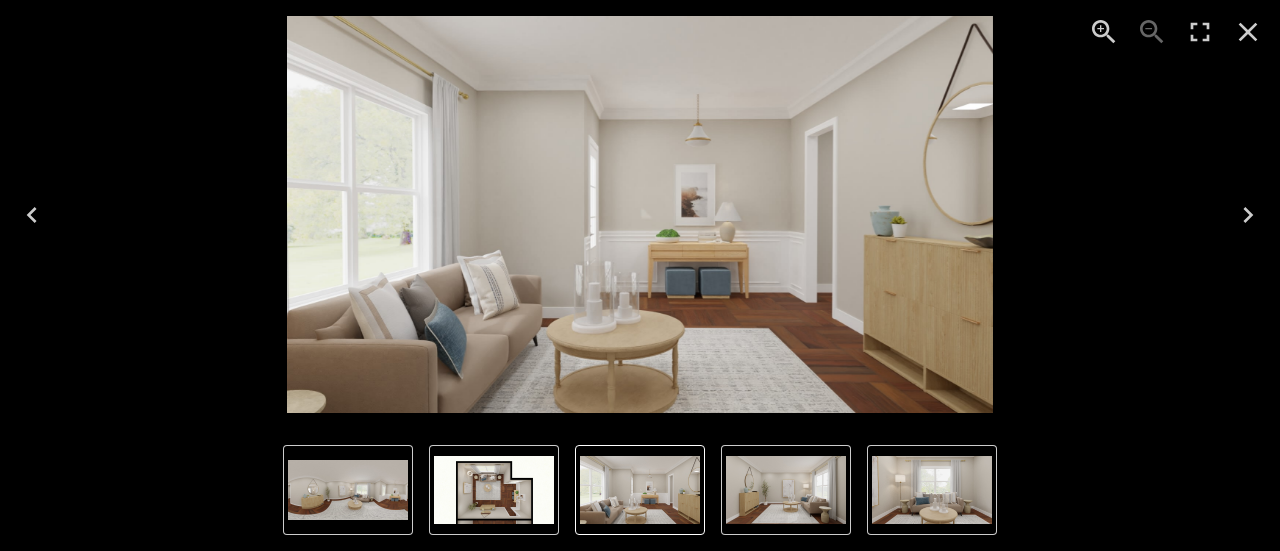 click 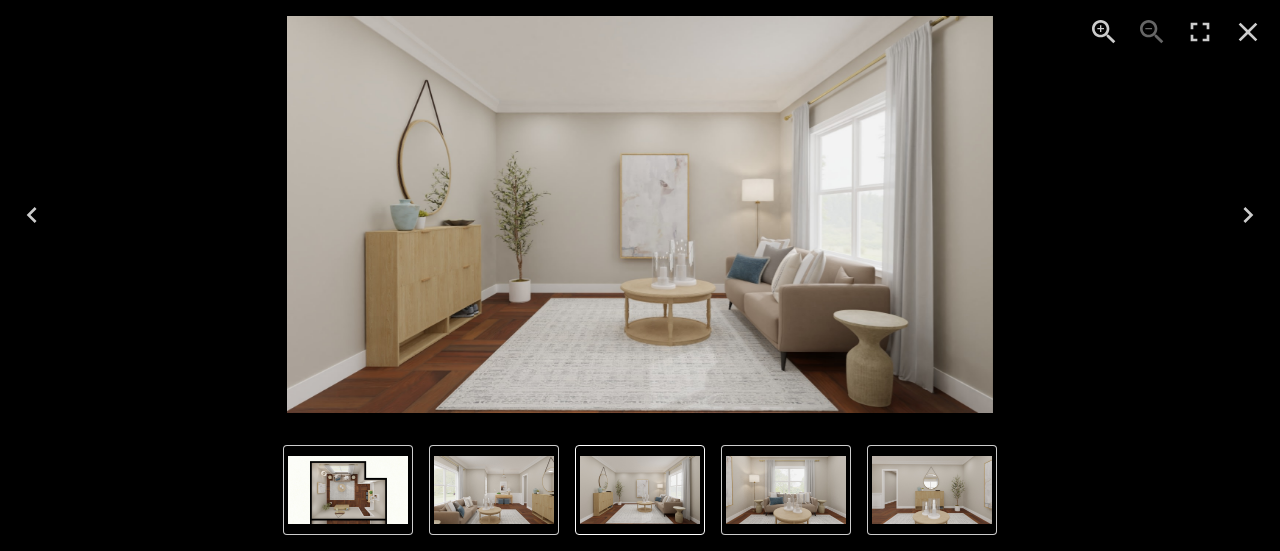 click 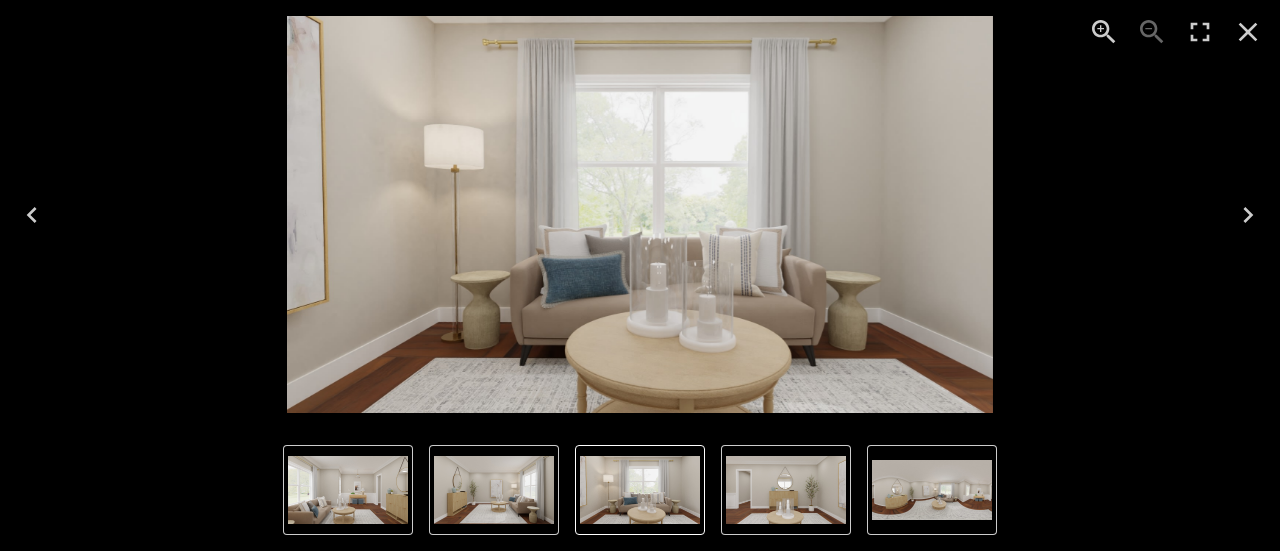 click 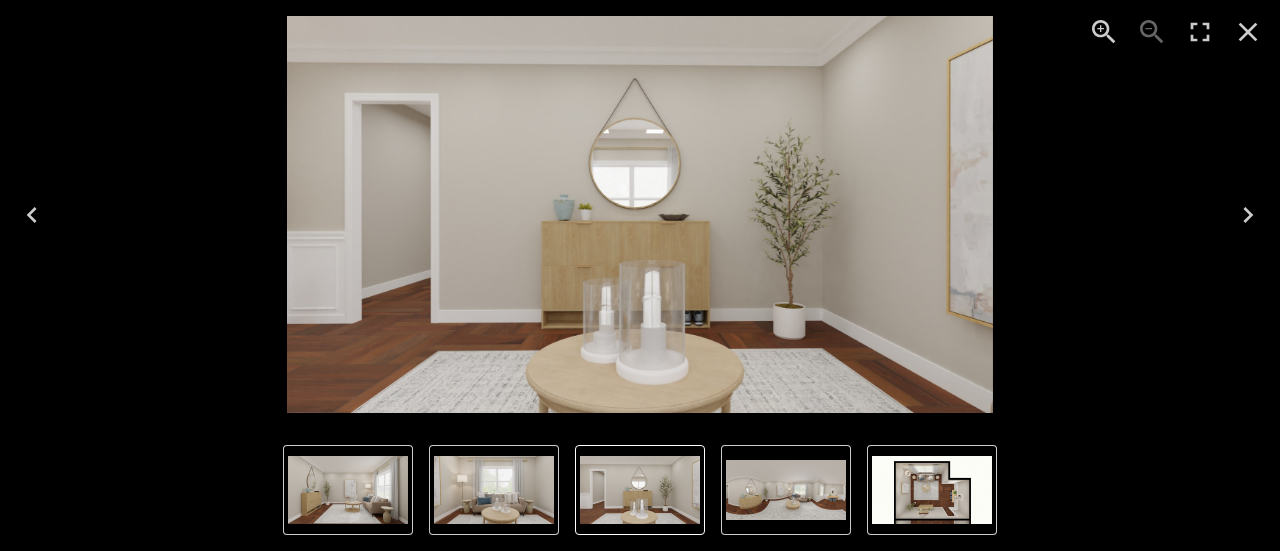 click 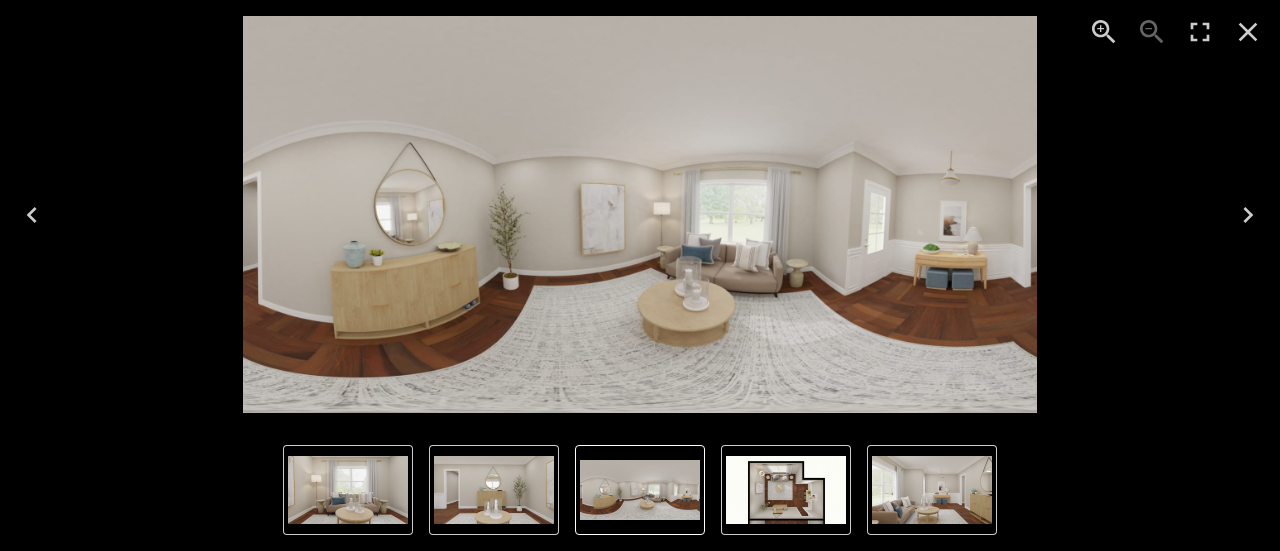 click 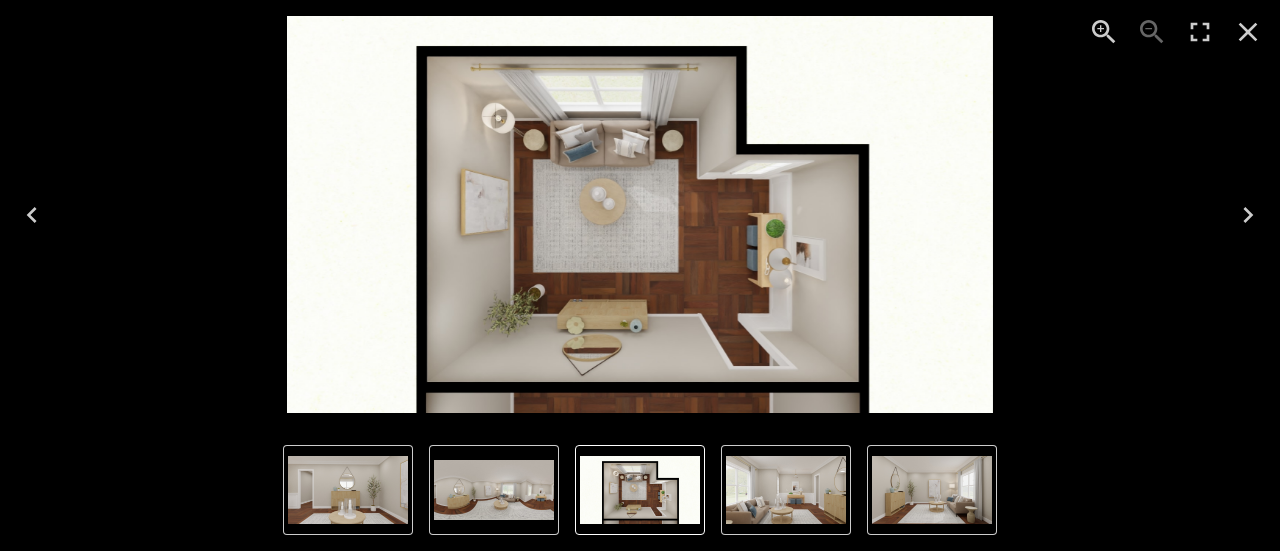 click 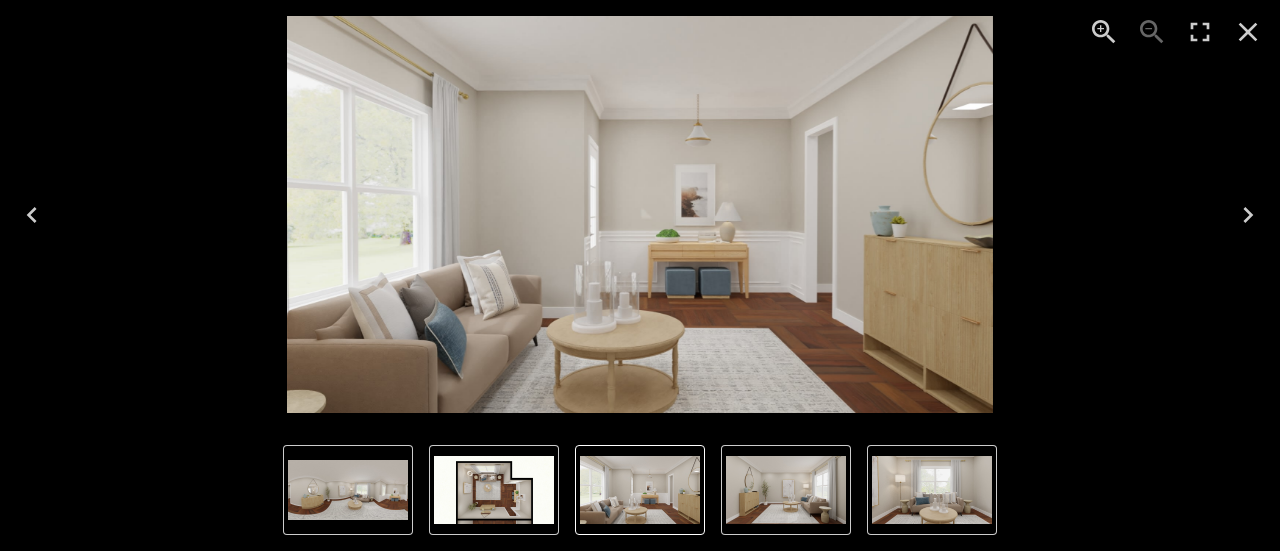 click 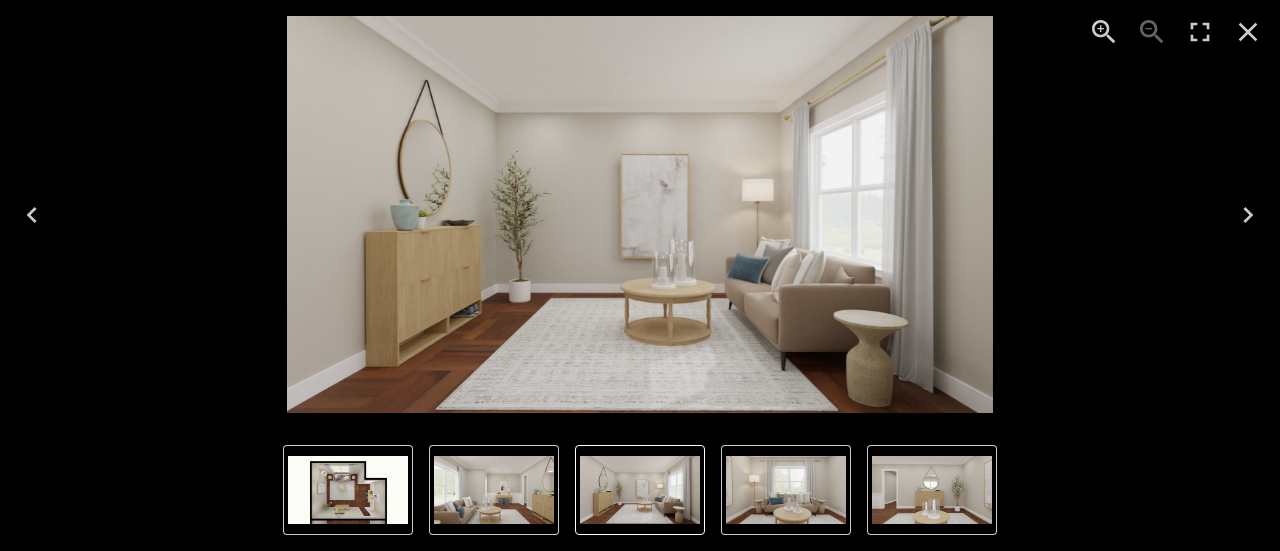 click at bounding box center [32, 215] 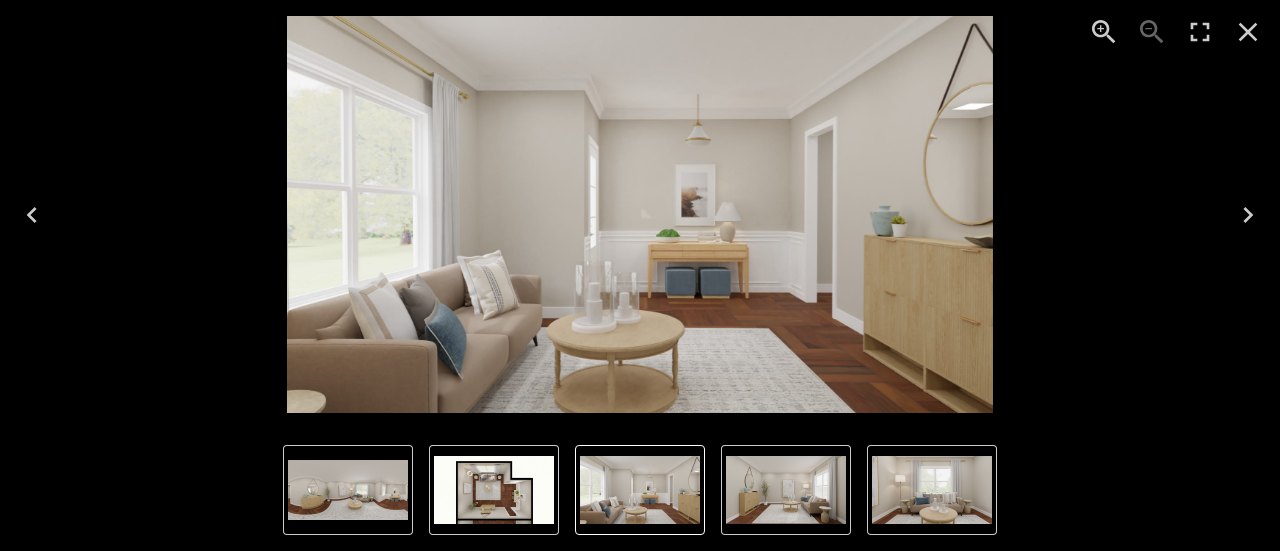 click 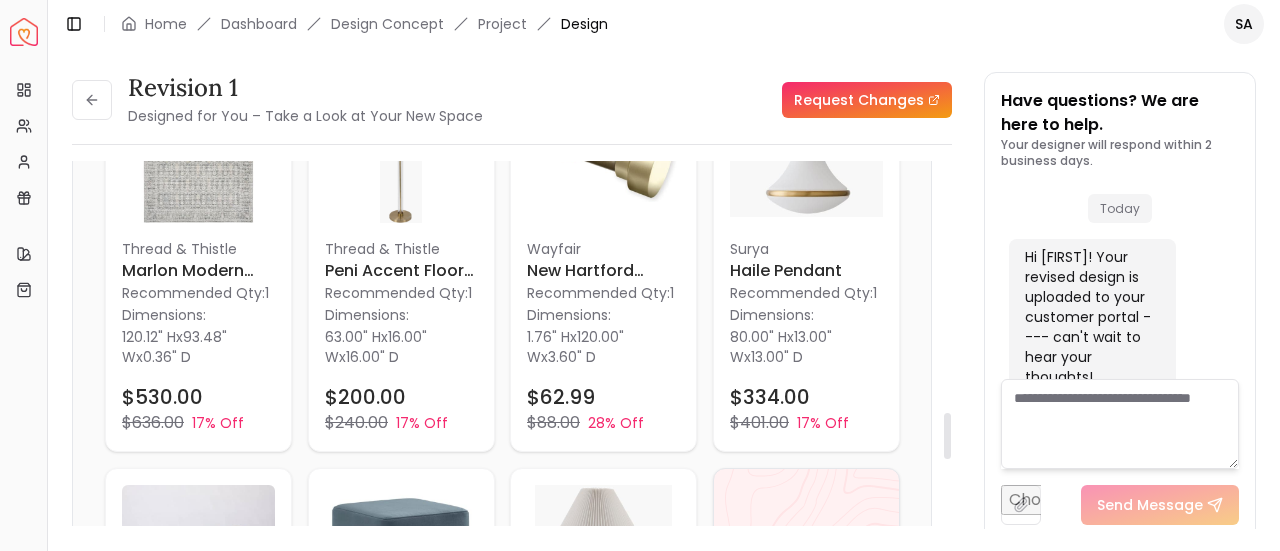 scroll, scrollTop: 2198, scrollLeft: 0, axis: vertical 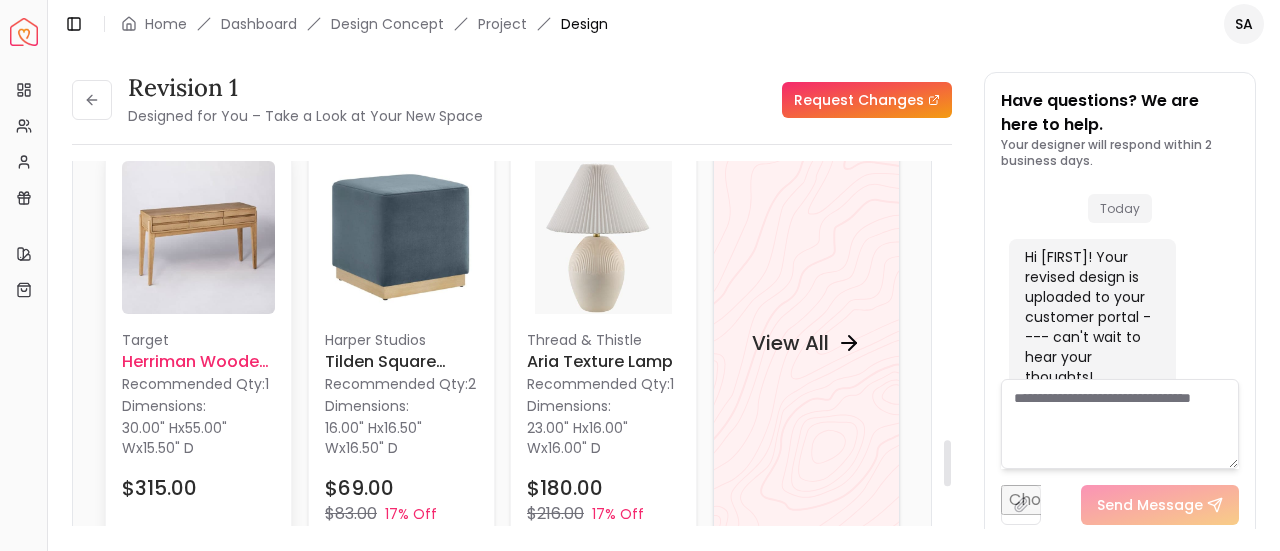 click on "Herriman Wooden Console Table with Drawers" at bounding box center (198, 361) 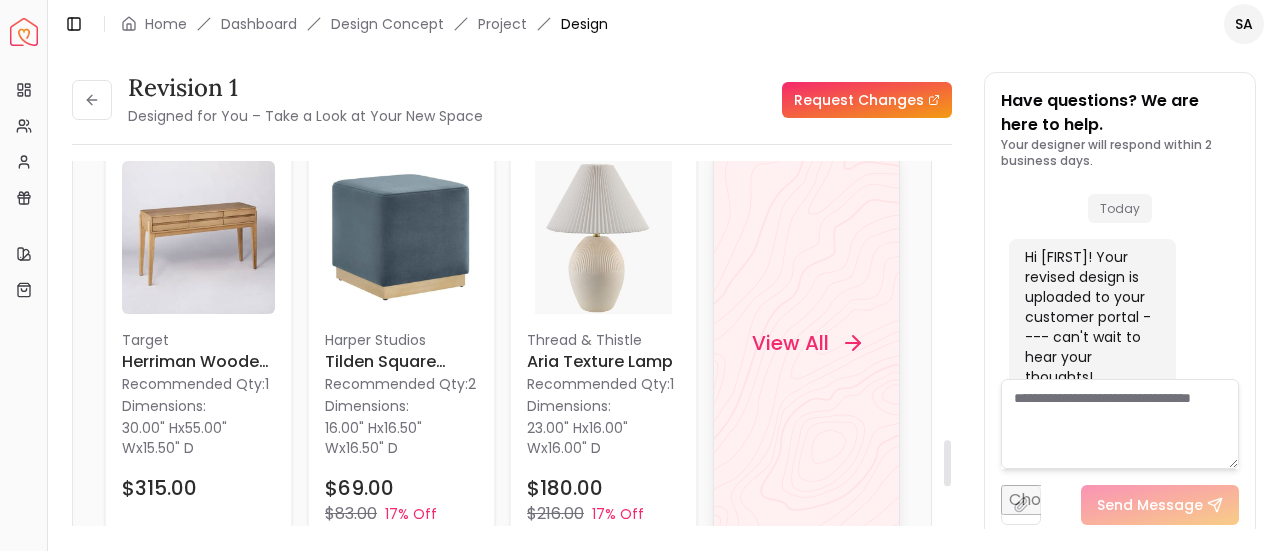 click on "View All" at bounding box center [806, 343] 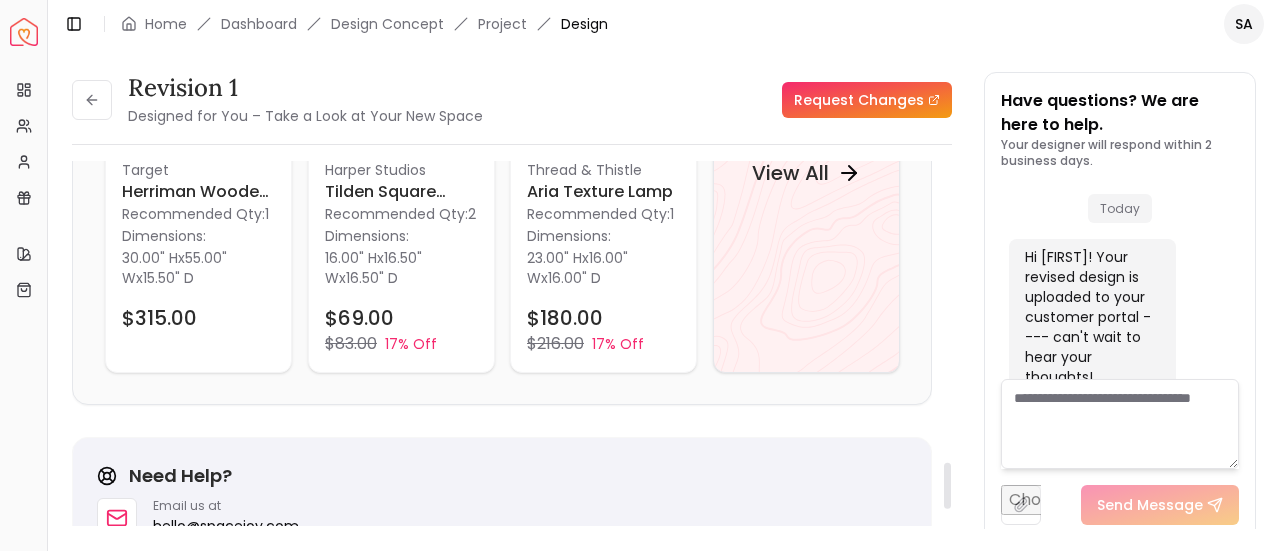 scroll, scrollTop: 2376, scrollLeft: 0, axis: vertical 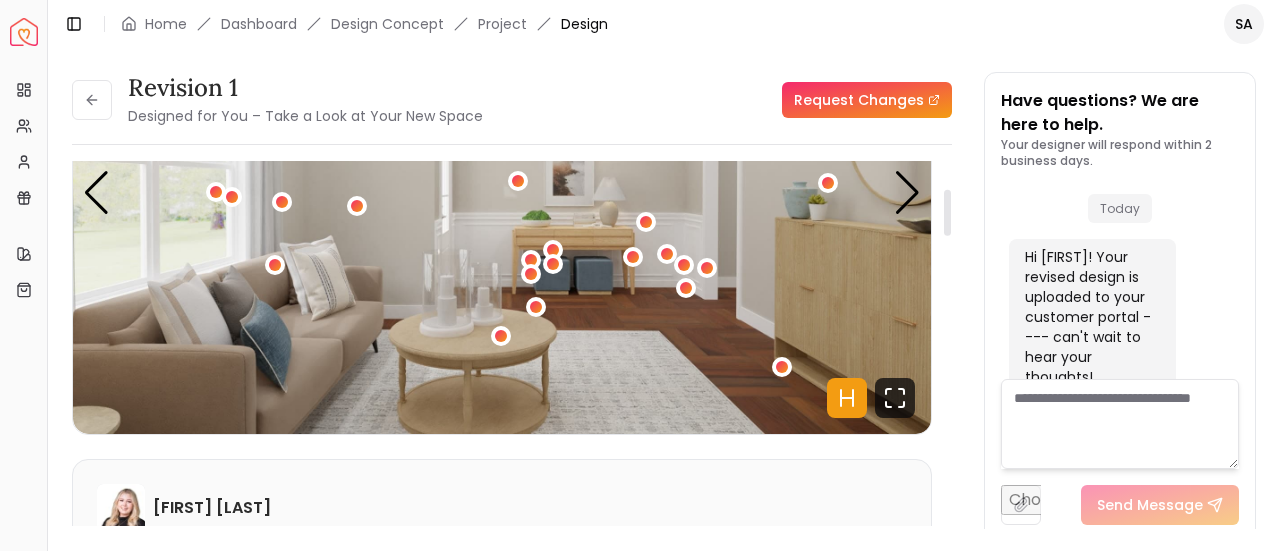 click 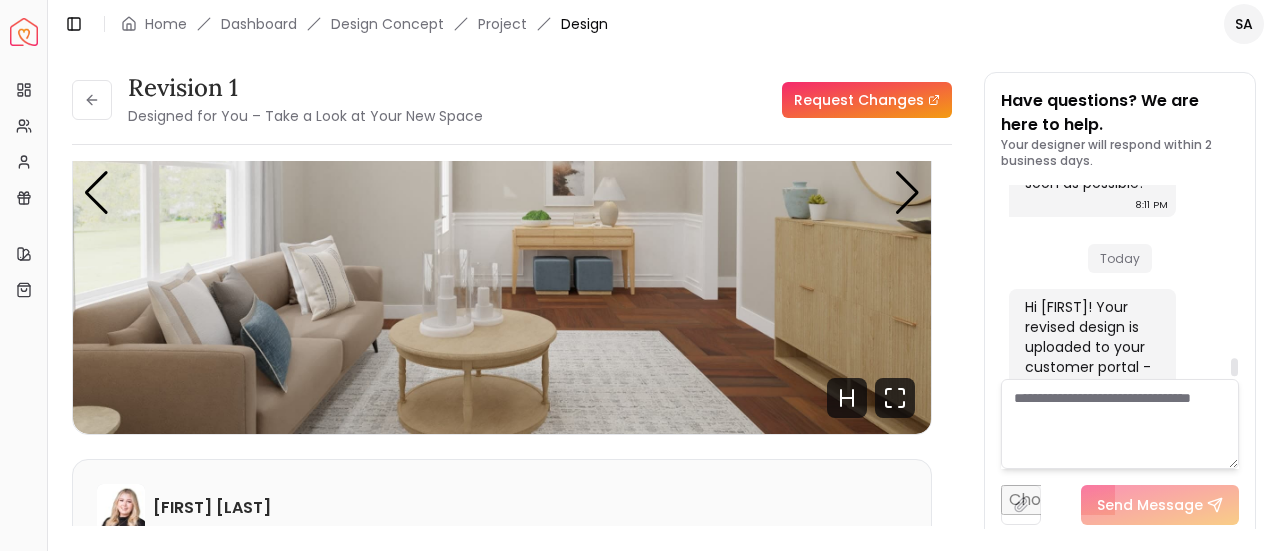scroll, scrollTop: 3320, scrollLeft: 0, axis: vertical 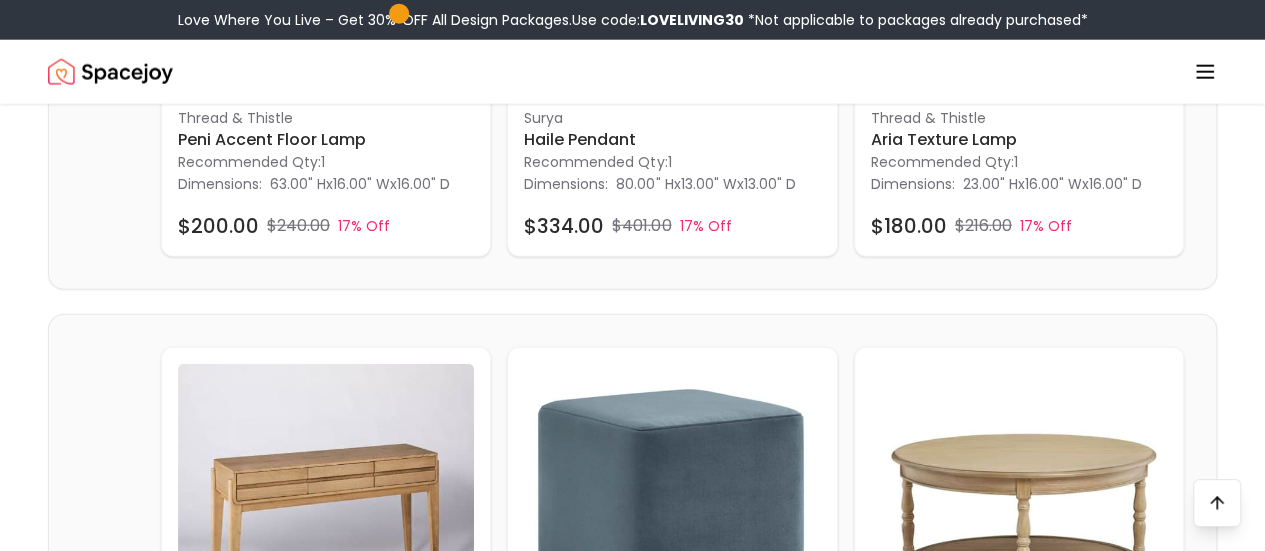 click at bounding box center (1019, 1007) 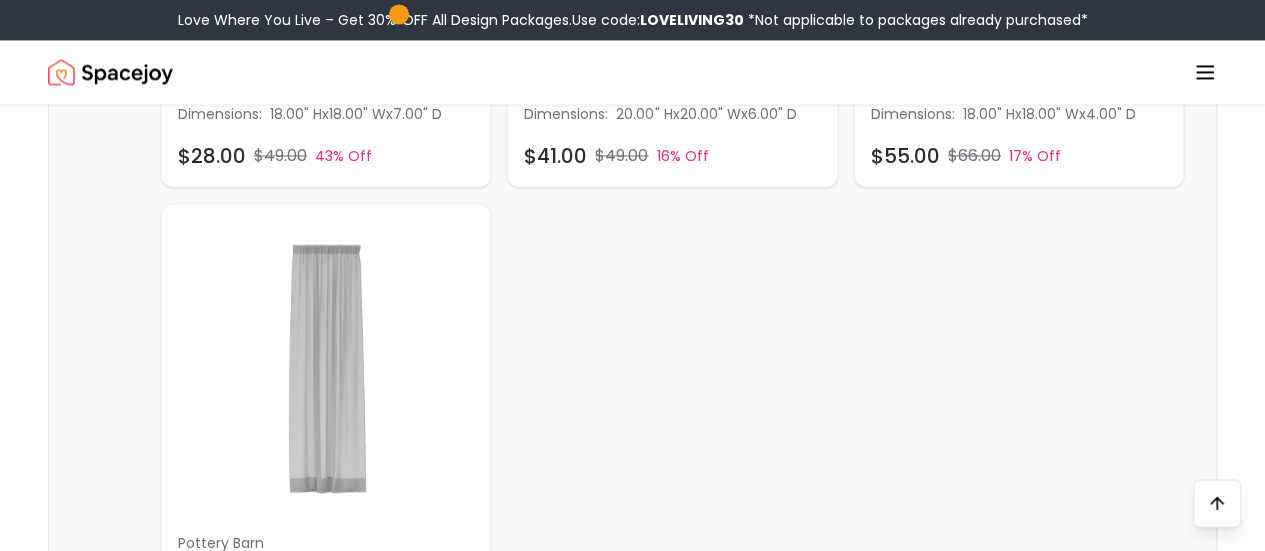 scroll, scrollTop: 1607, scrollLeft: 0, axis: vertical 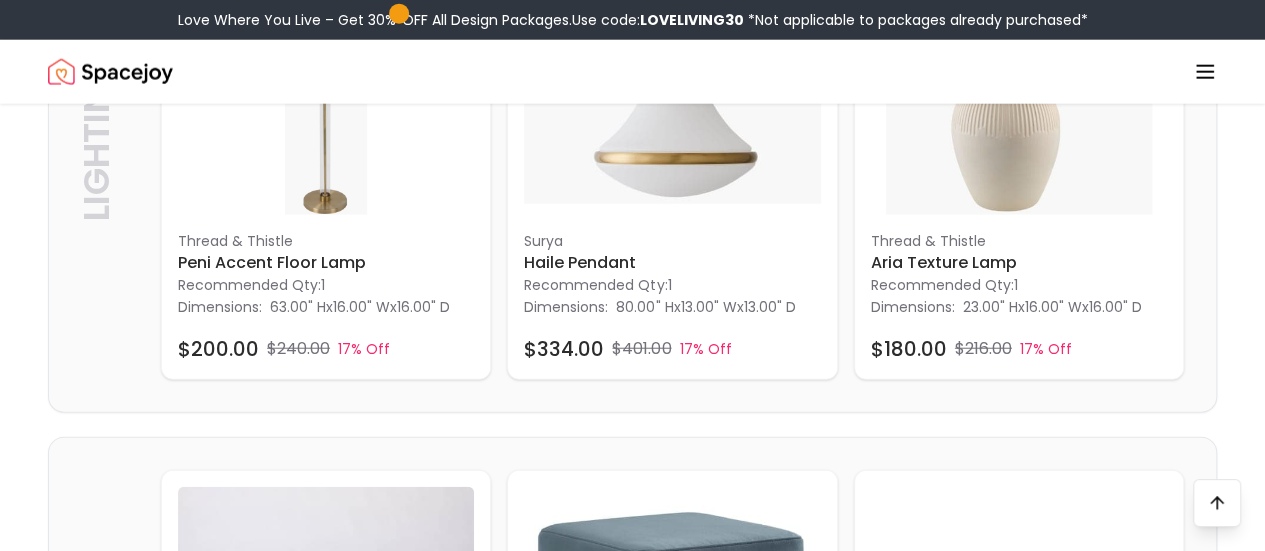 click at bounding box center [672, 1130] 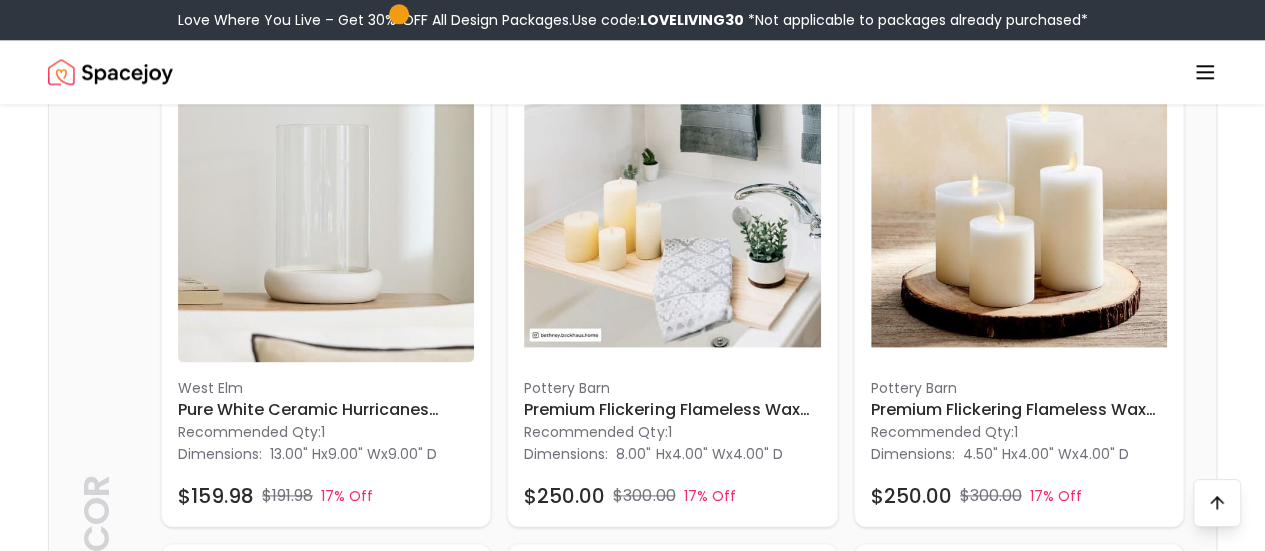 scroll, scrollTop: 5066, scrollLeft: 0, axis: vertical 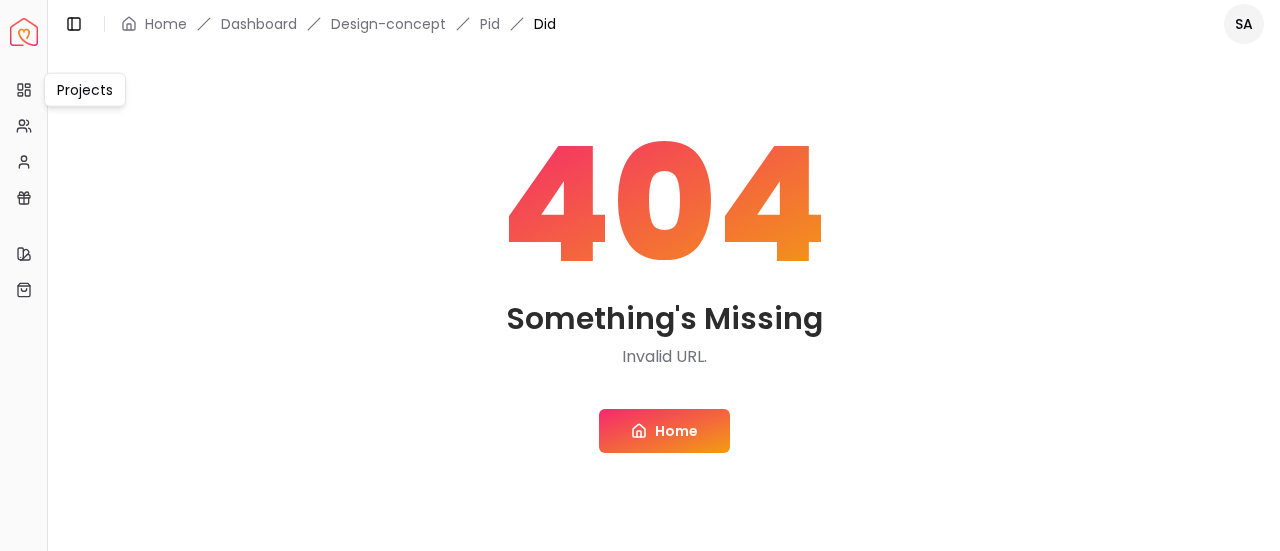 drag, startPoint x: 14, startPoint y: 102, endPoint x: 570, endPoint y: 134, distance: 556.9201 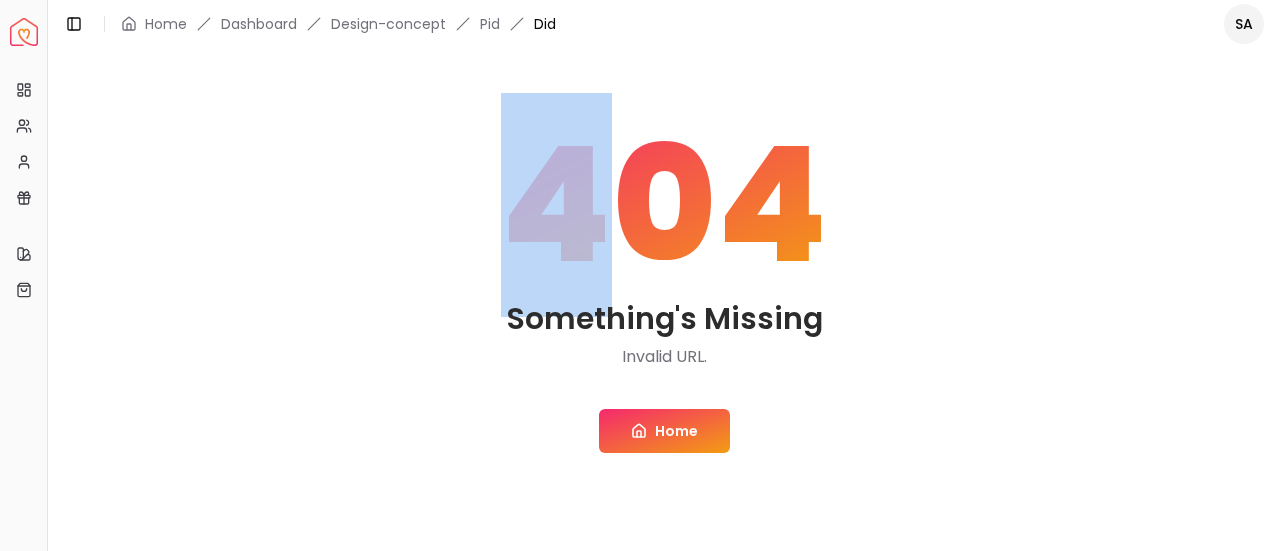 click on "404 Something's Missing Invalid URL.  Home" at bounding box center [664, 288] 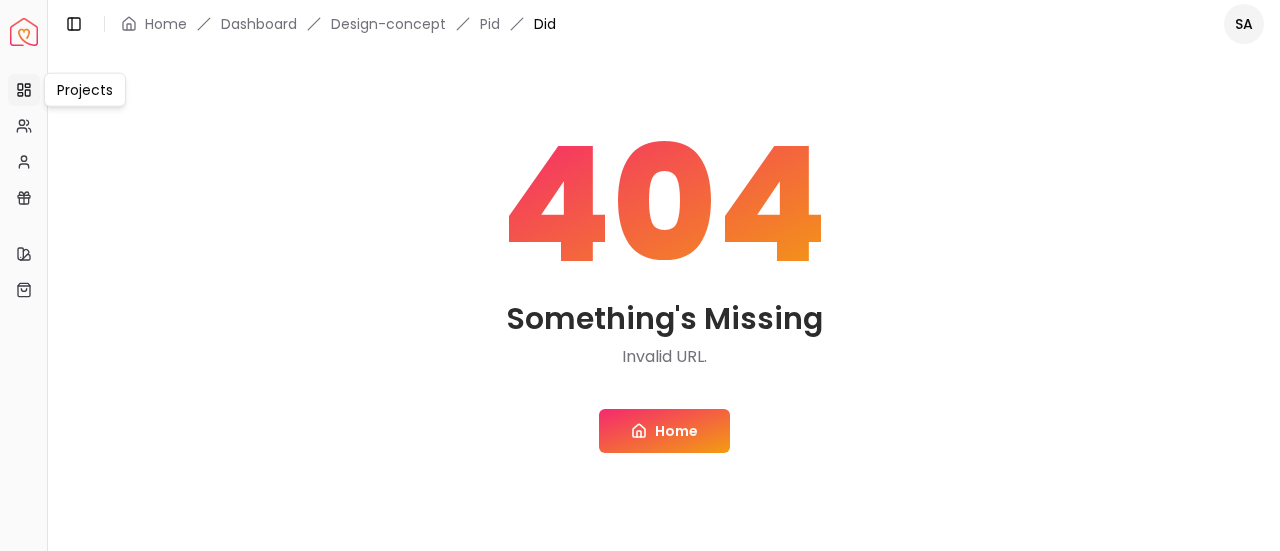 click 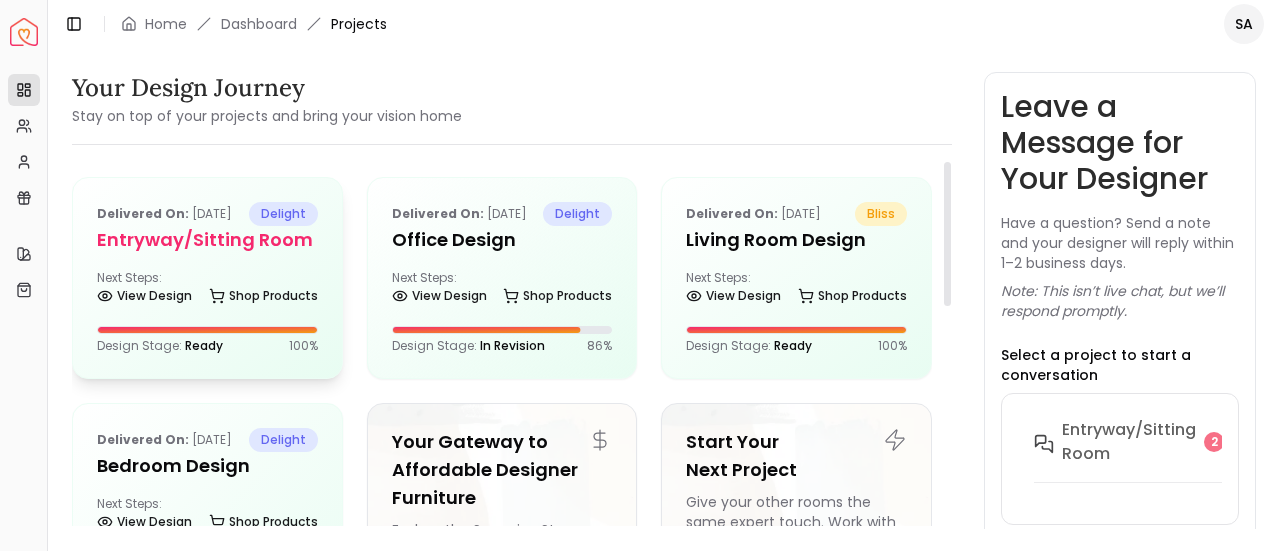 click on "Delivered on:   [DATE] delight" at bounding box center [207, 214] 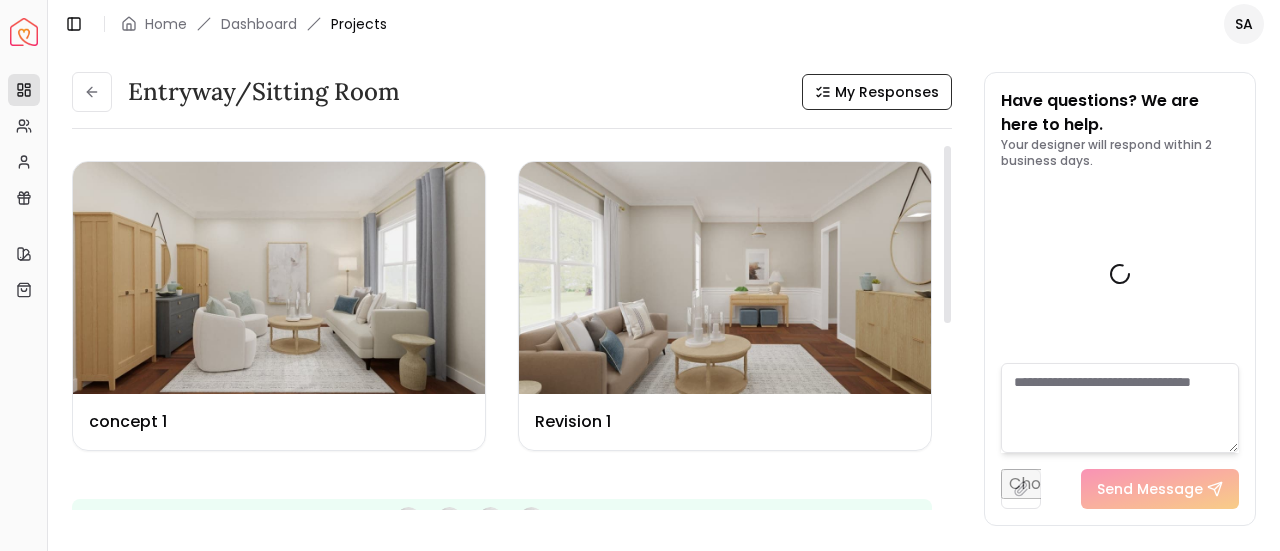 scroll, scrollTop: 3336, scrollLeft: 0, axis: vertical 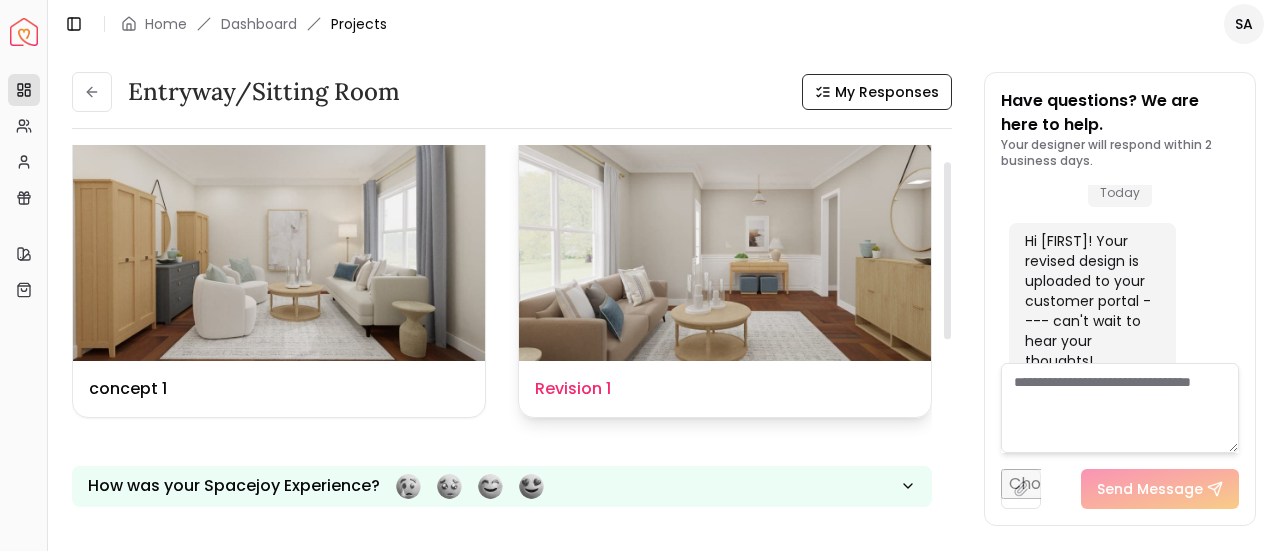 click at bounding box center [725, 245] 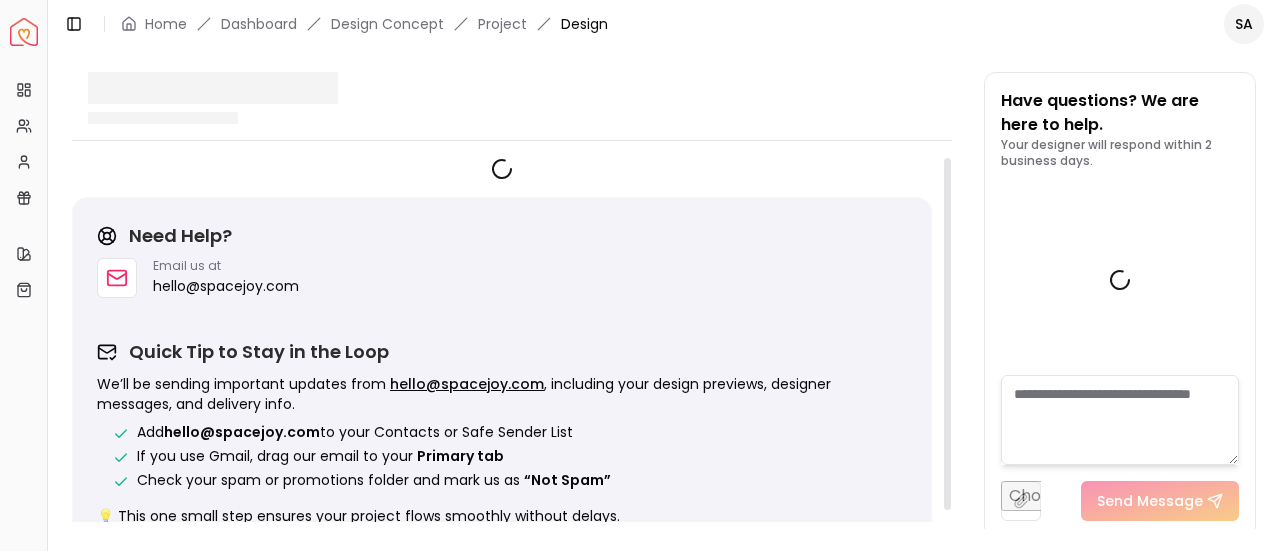 scroll, scrollTop: 3320, scrollLeft: 0, axis: vertical 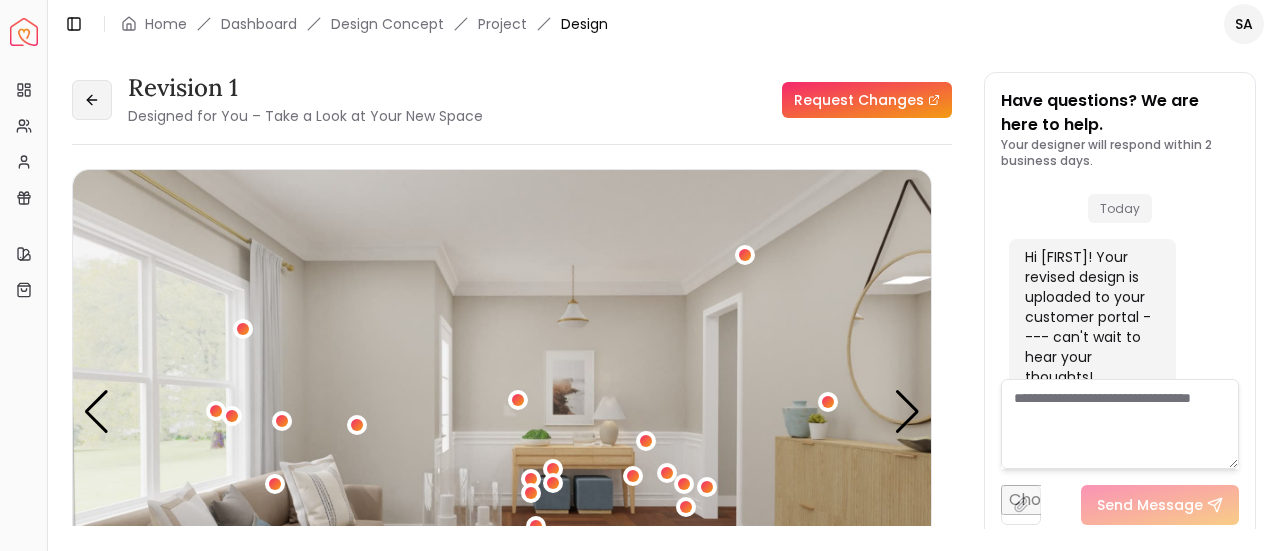click at bounding box center (92, 100) 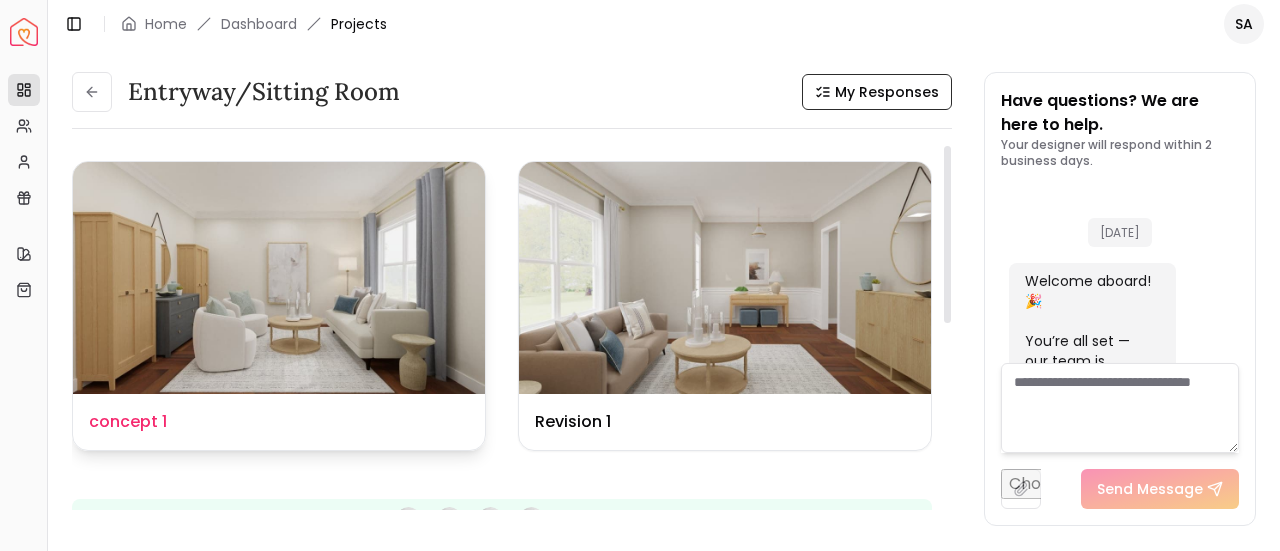 scroll, scrollTop: 3336, scrollLeft: 0, axis: vertical 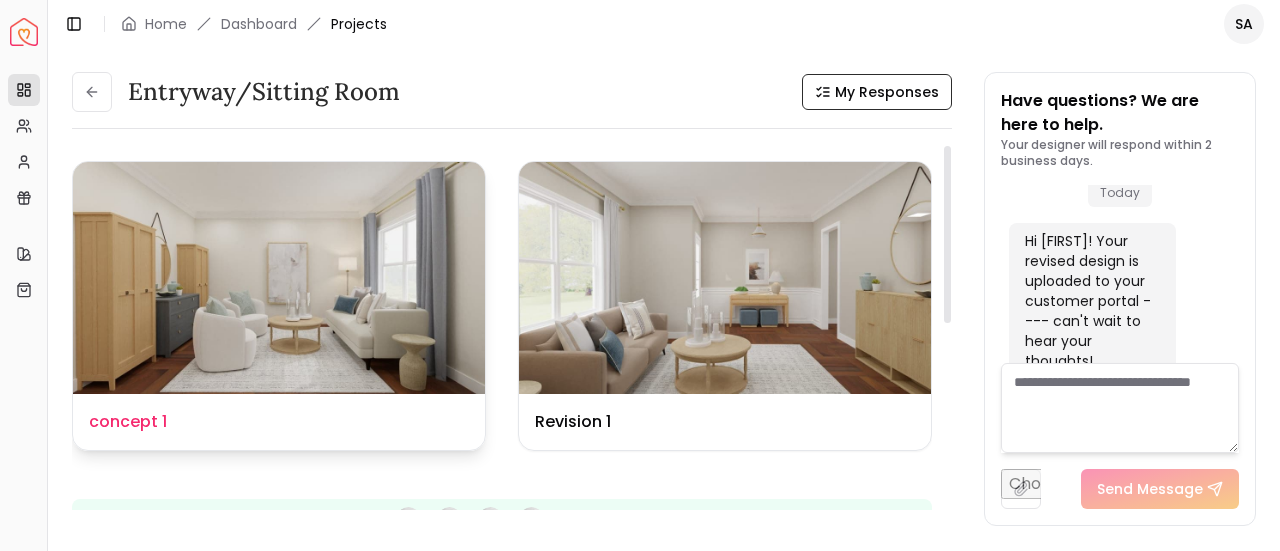 click at bounding box center [279, 278] 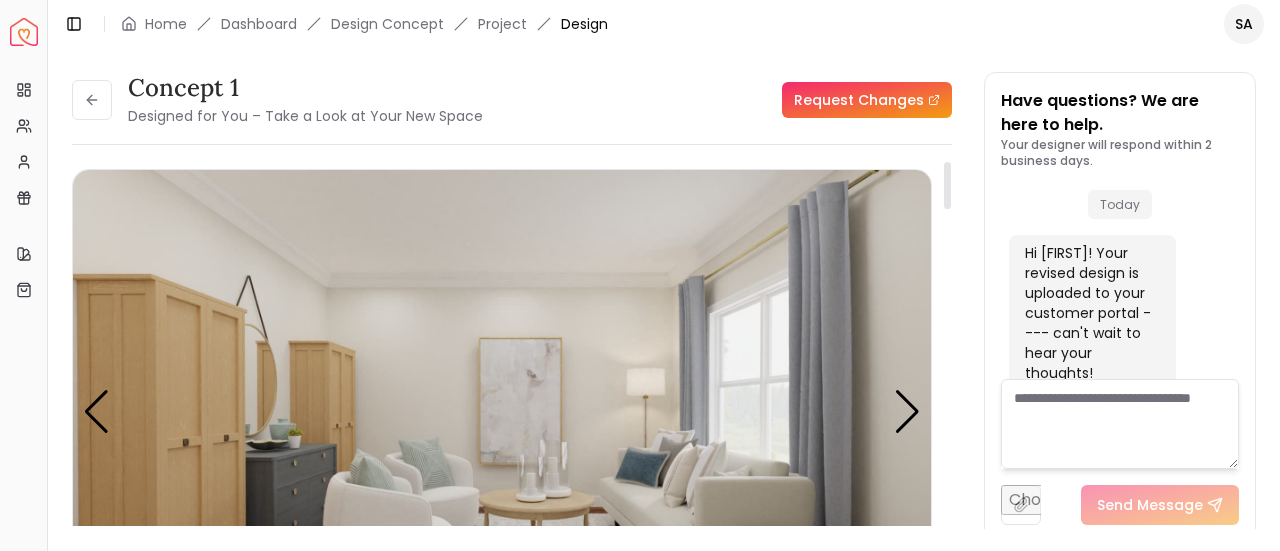 scroll, scrollTop: 3320, scrollLeft: 0, axis: vertical 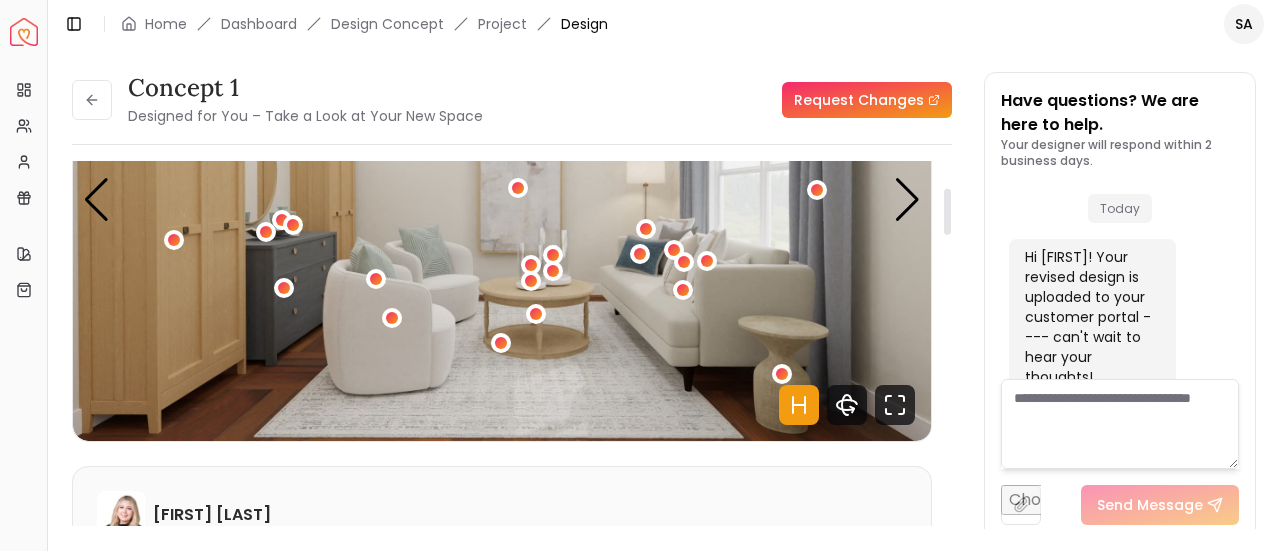 click 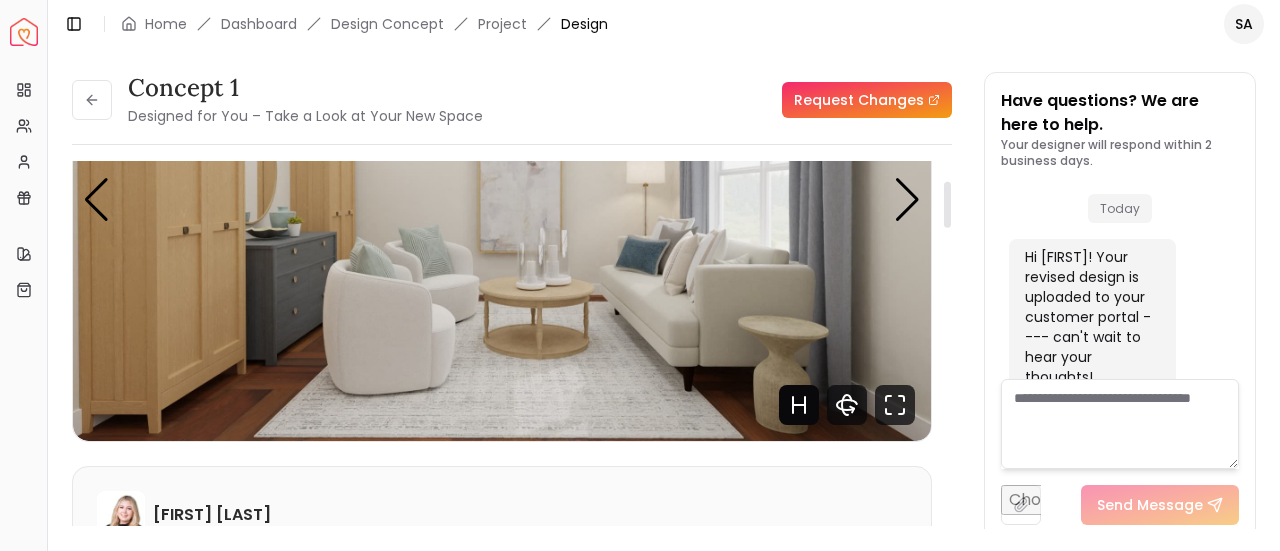 scroll, scrollTop: 80, scrollLeft: 0, axis: vertical 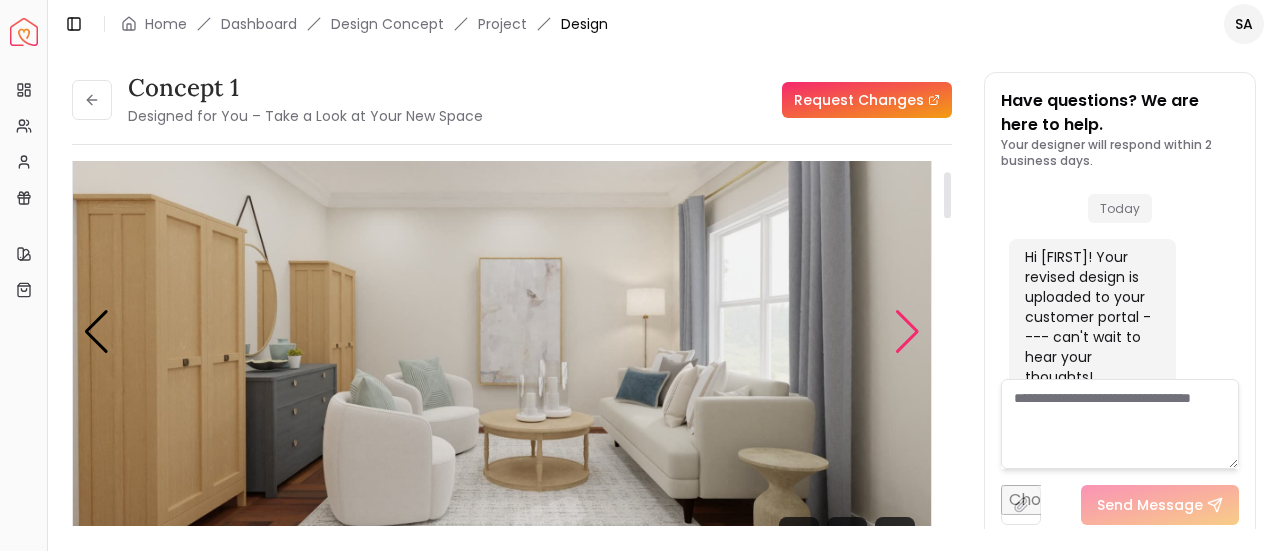 click at bounding box center [907, 332] 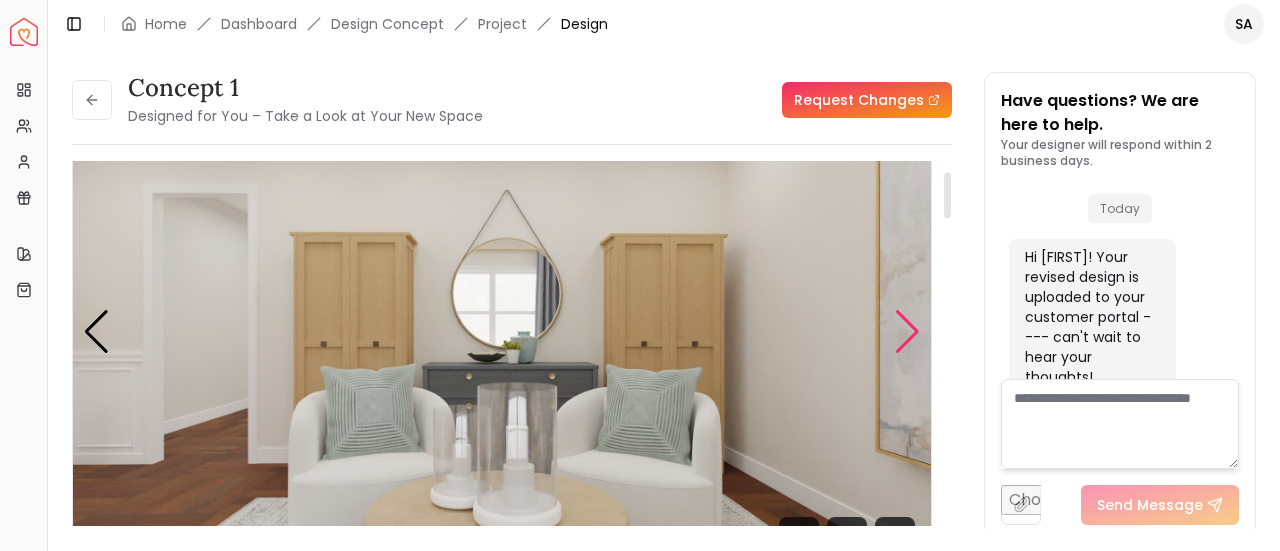click at bounding box center (907, 332) 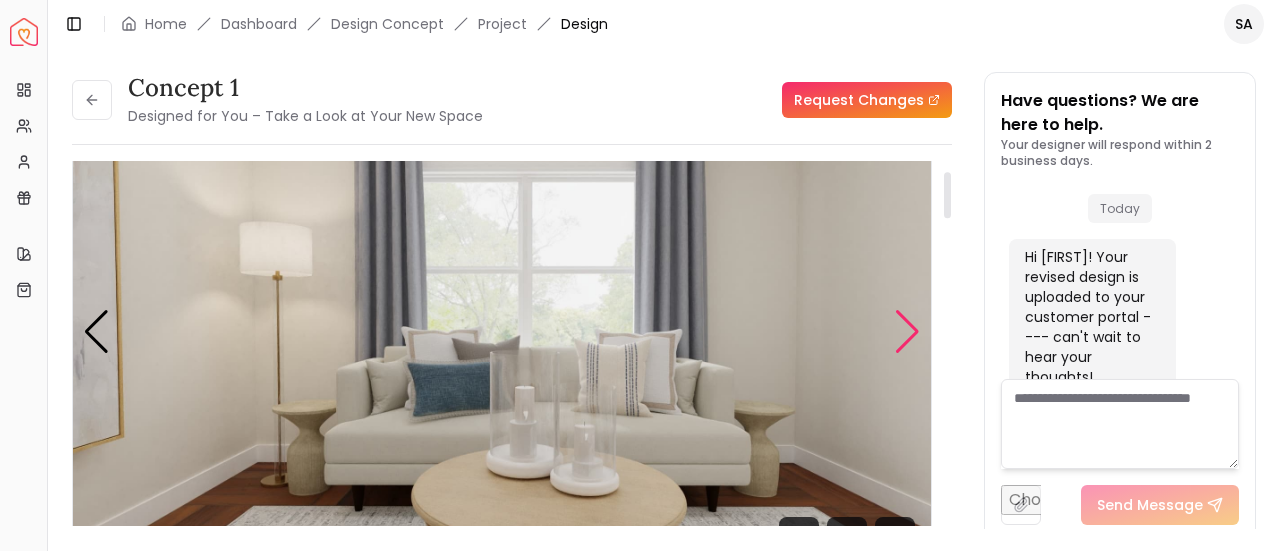 click at bounding box center (907, 332) 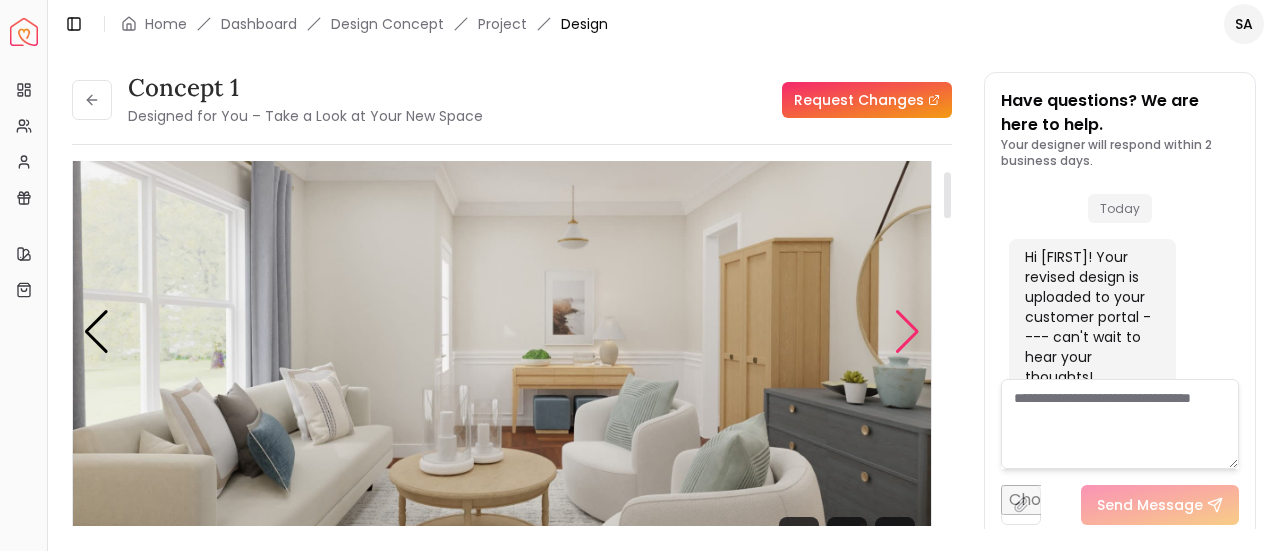 click at bounding box center (907, 332) 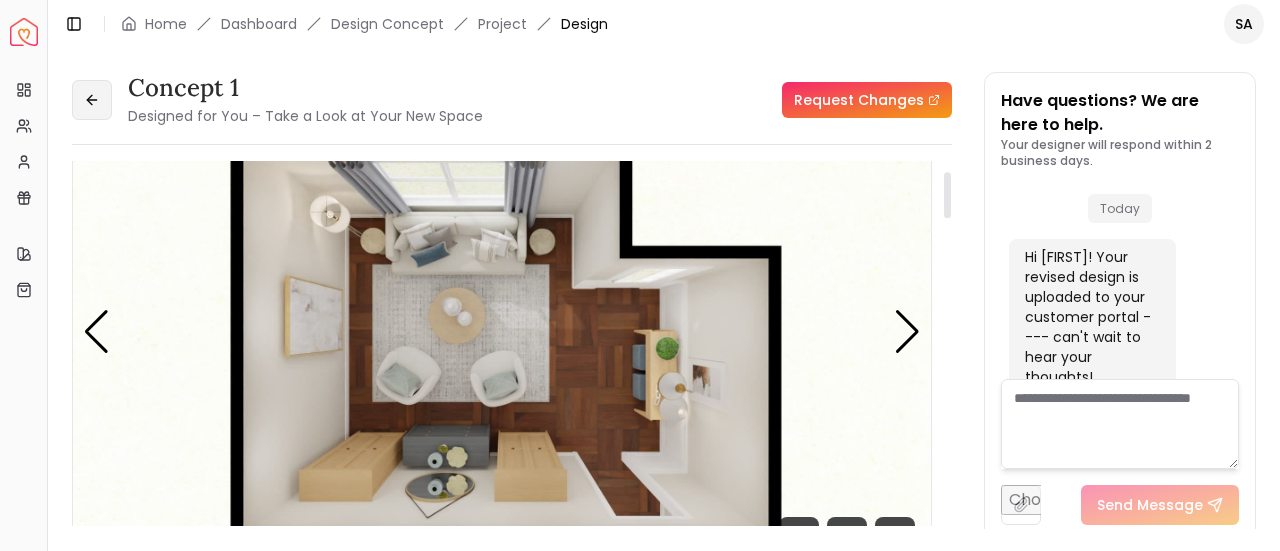 click at bounding box center (92, 100) 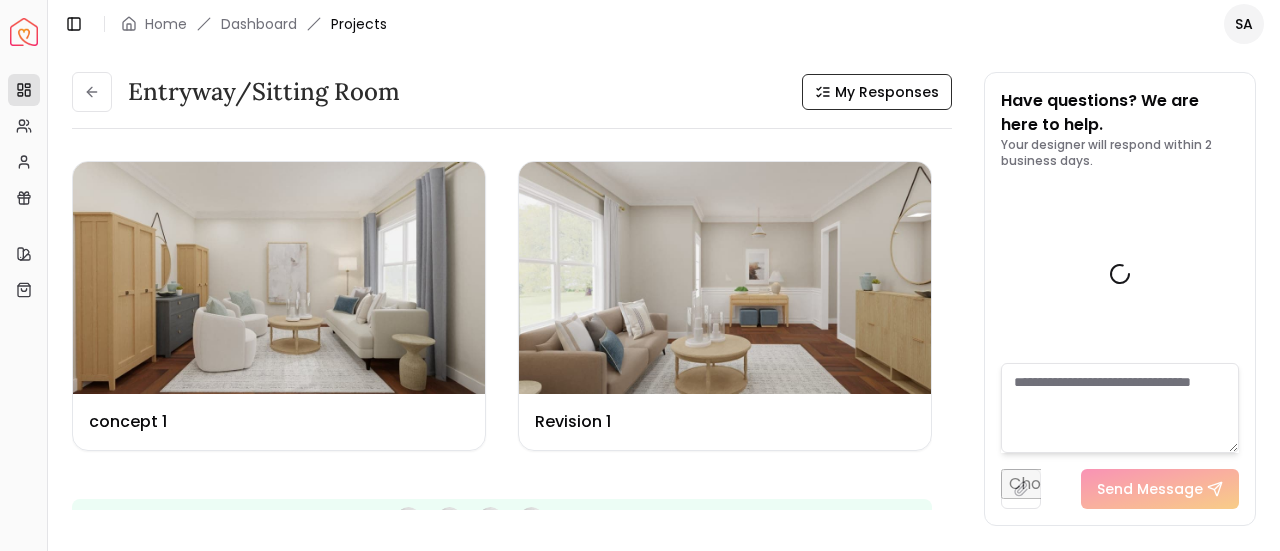 scroll, scrollTop: 3336, scrollLeft: 0, axis: vertical 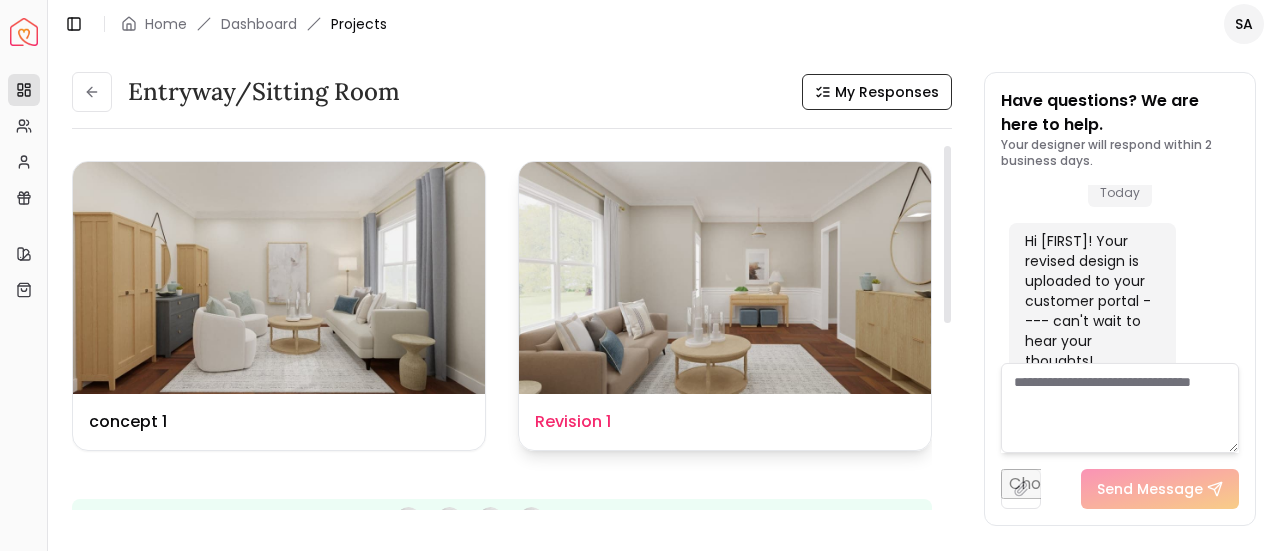 click at bounding box center (725, 278) 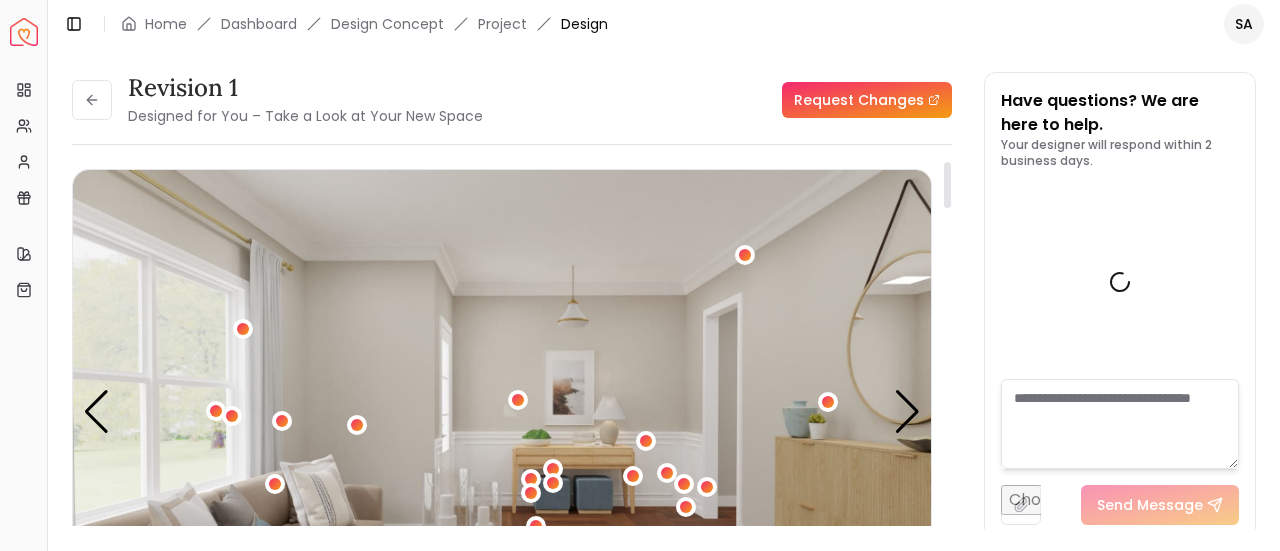 scroll, scrollTop: 3320, scrollLeft: 0, axis: vertical 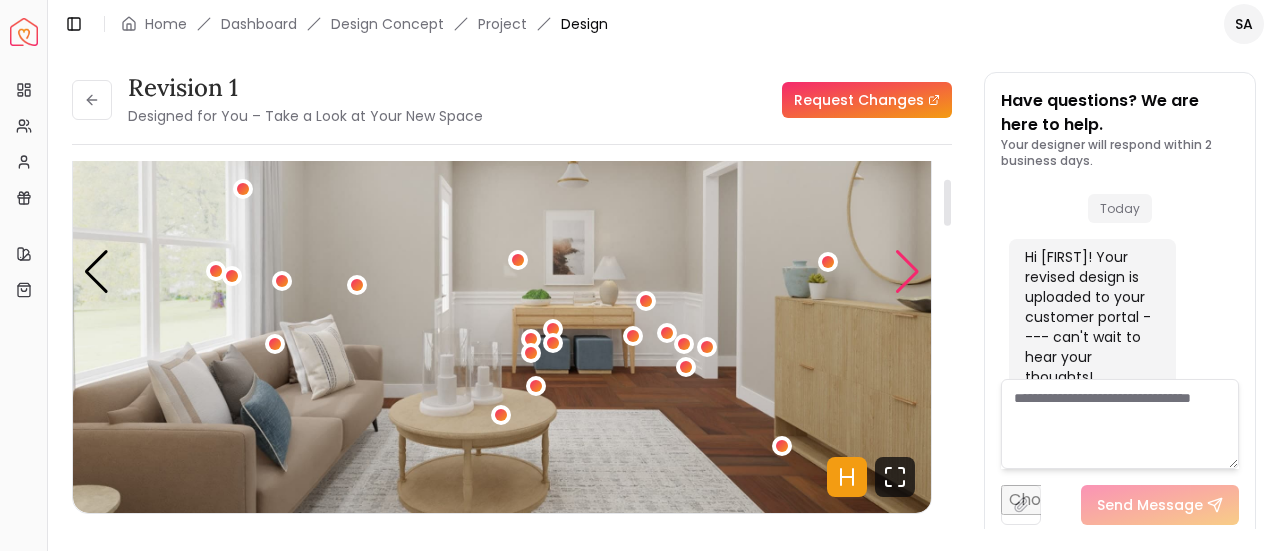 click at bounding box center (907, 272) 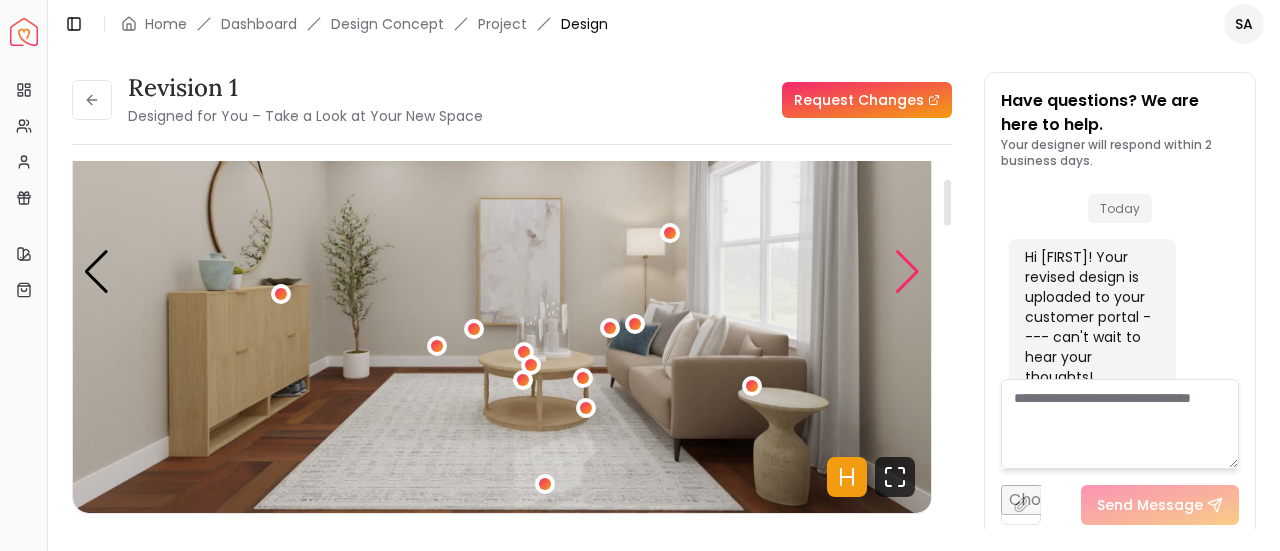 click at bounding box center [907, 272] 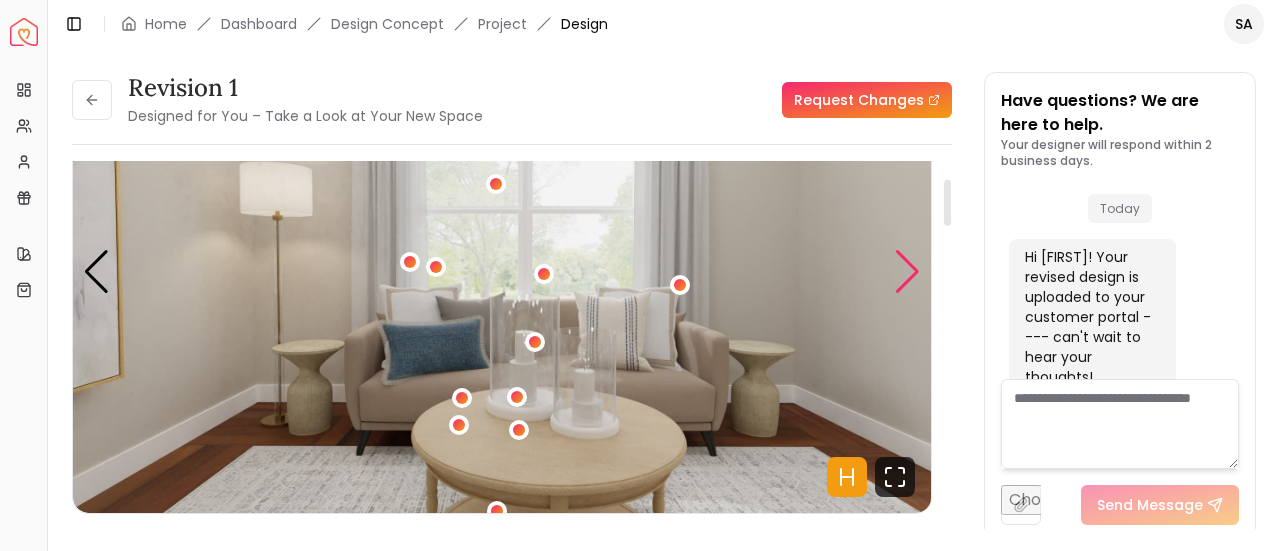 click at bounding box center (907, 272) 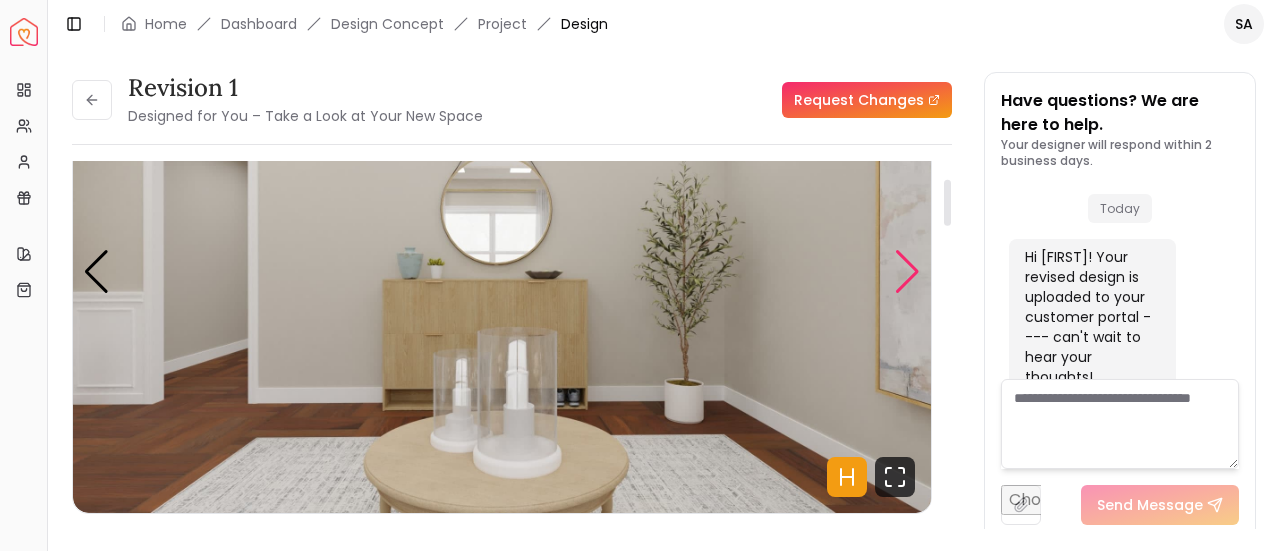 click at bounding box center (907, 272) 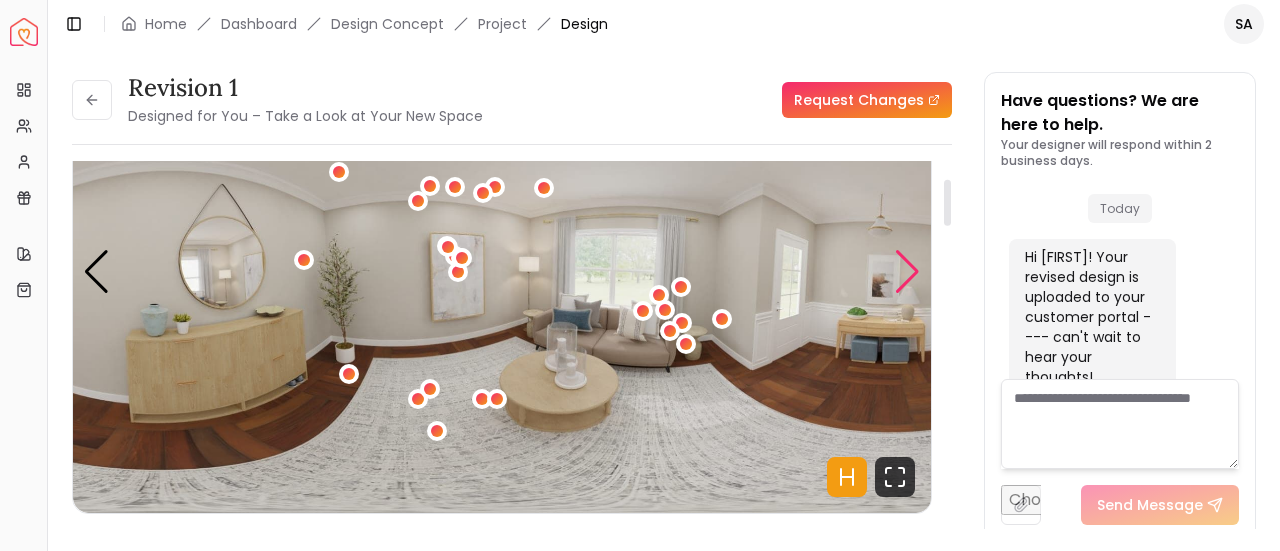 click at bounding box center (907, 272) 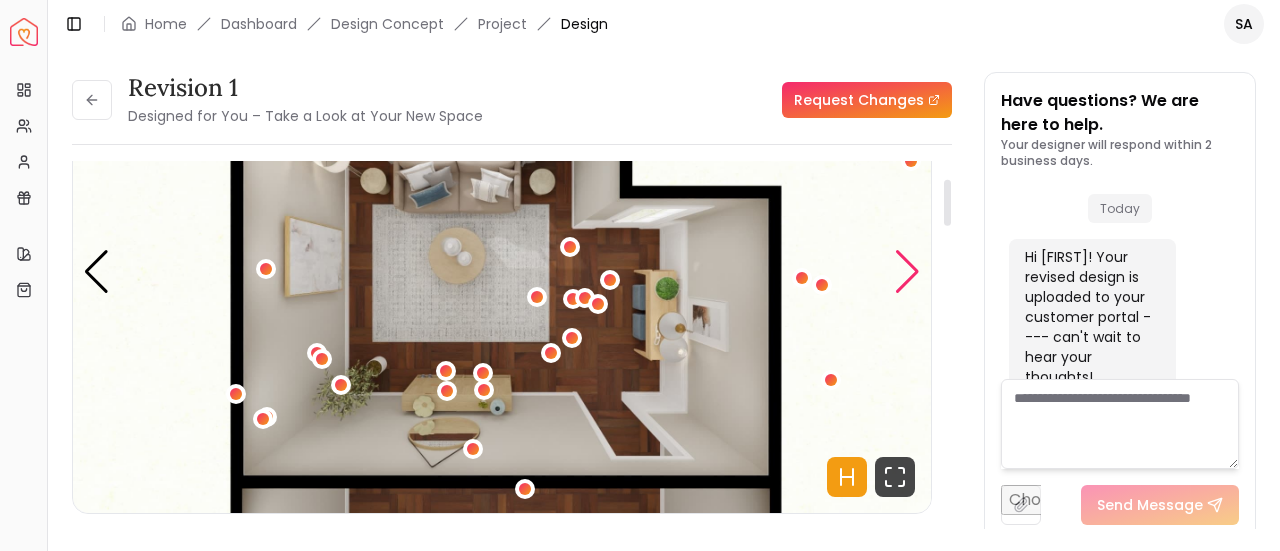 click at bounding box center (907, 272) 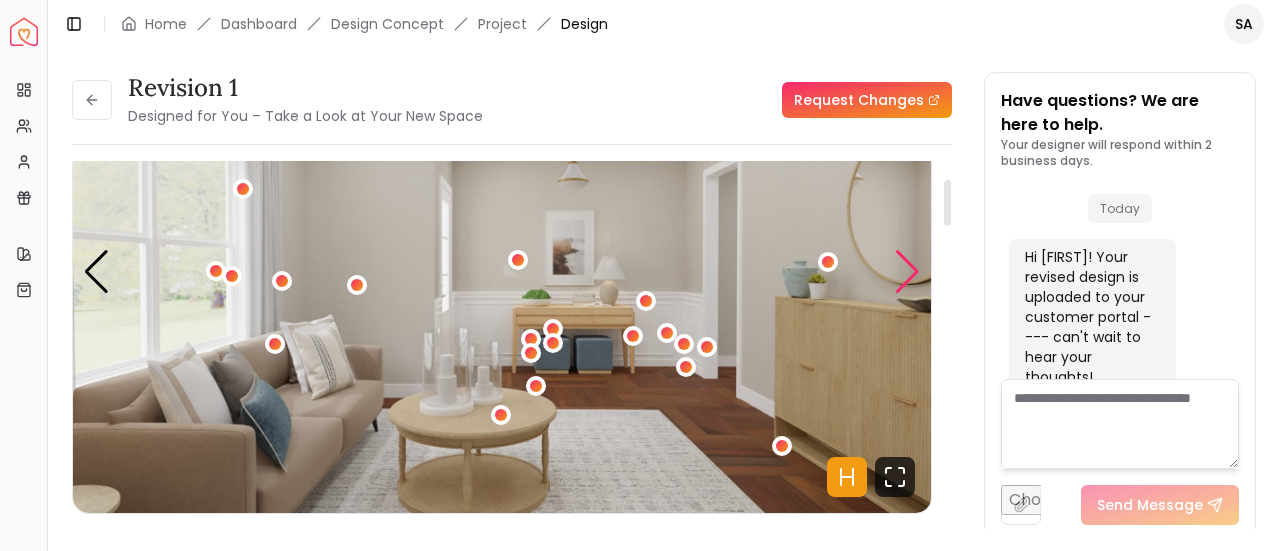 click at bounding box center (907, 272) 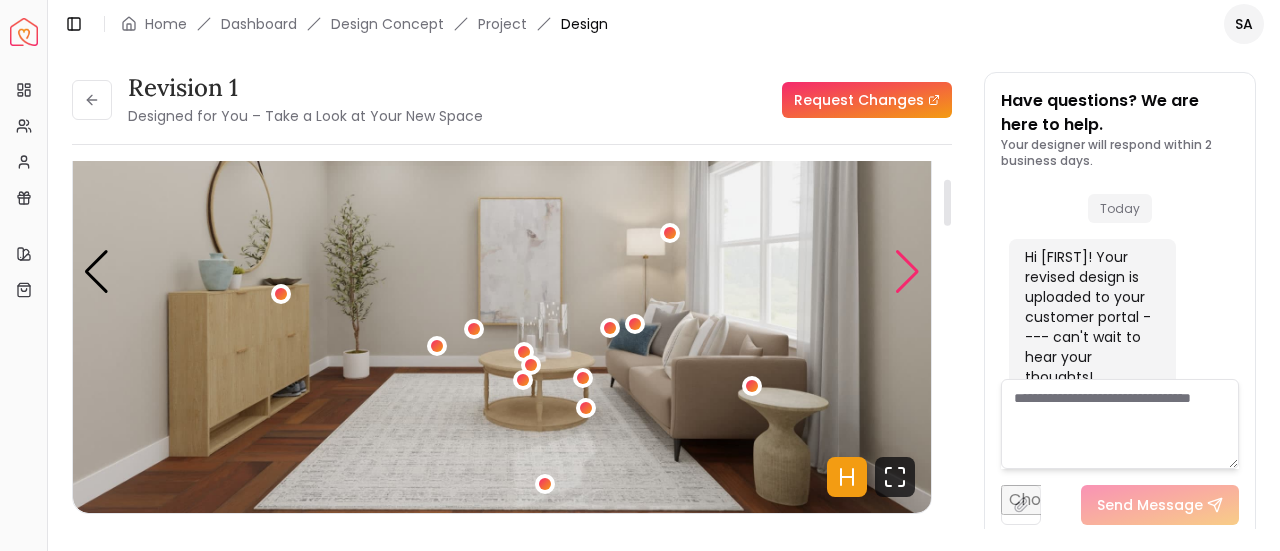 click at bounding box center (907, 272) 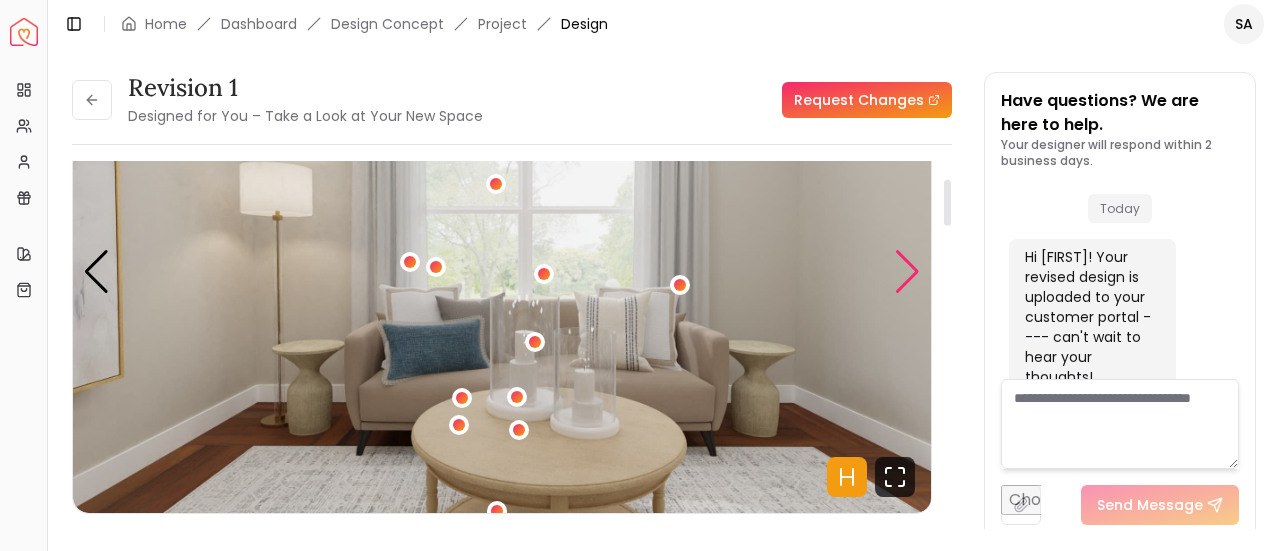 click at bounding box center (907, 272) 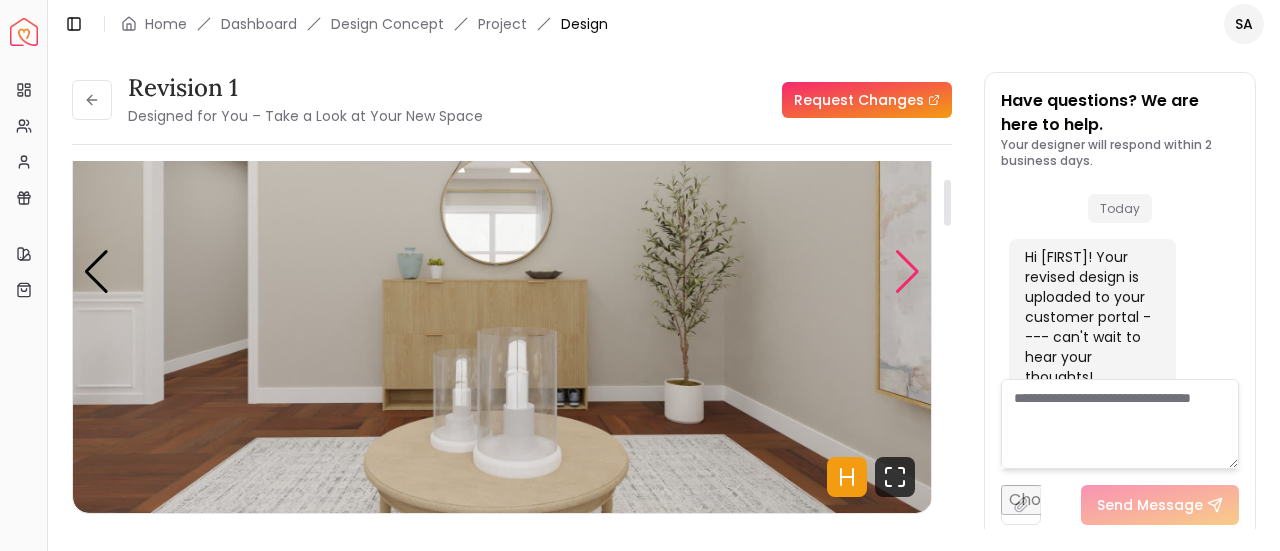 click at bounding box center [907, 272] 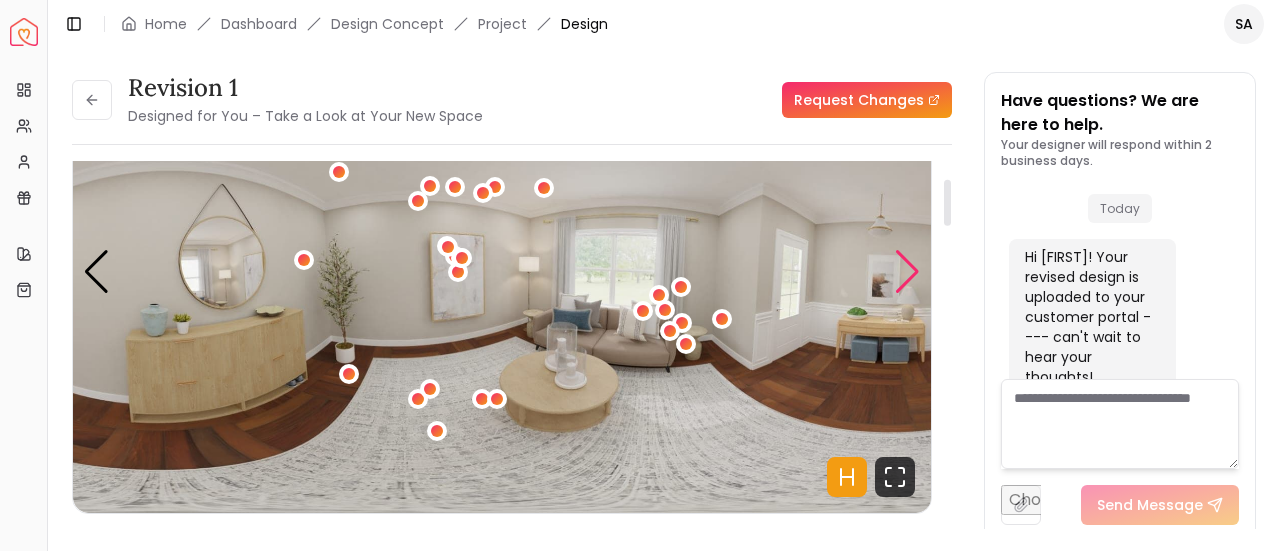 click at bounding box center (907, 272) 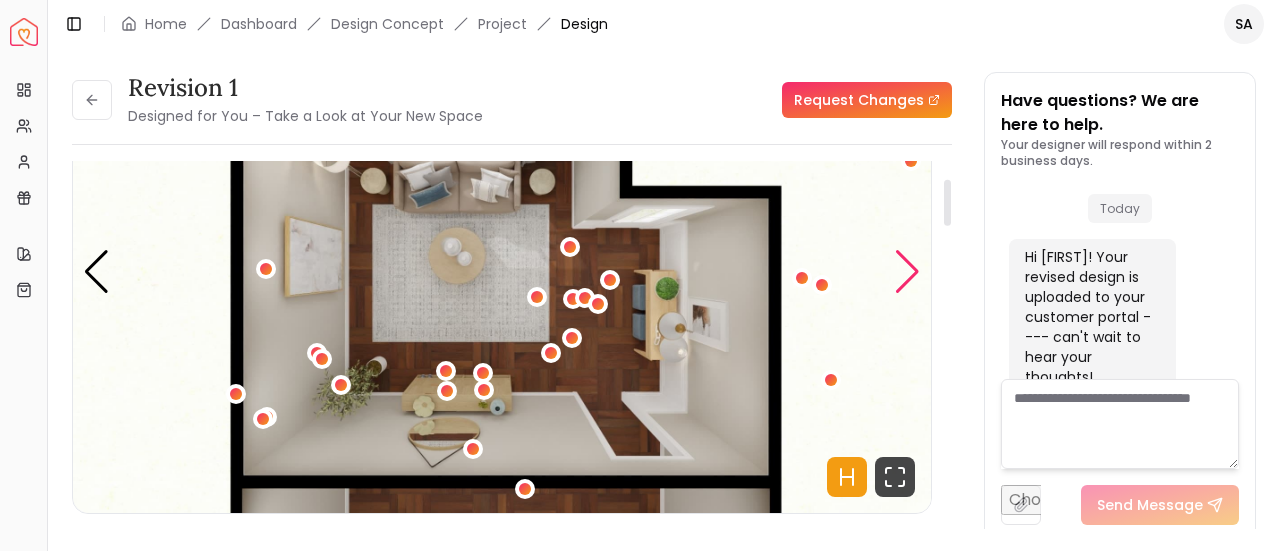 click at bounding box center (907, 272) 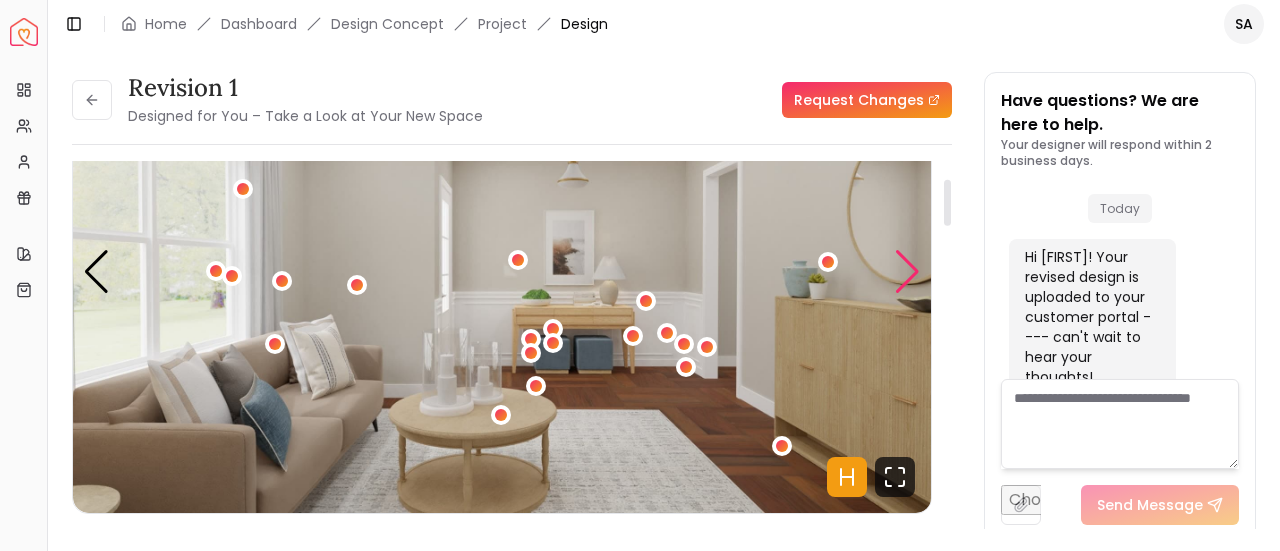 click at bounding box center [907, 272] 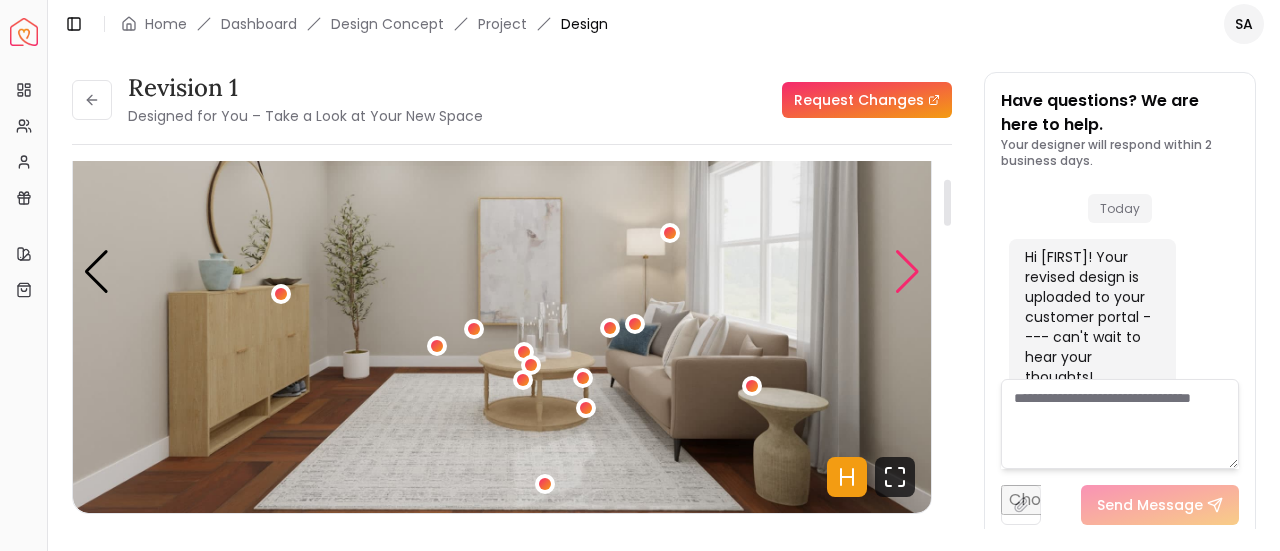 click at bounding box center [907, 272] 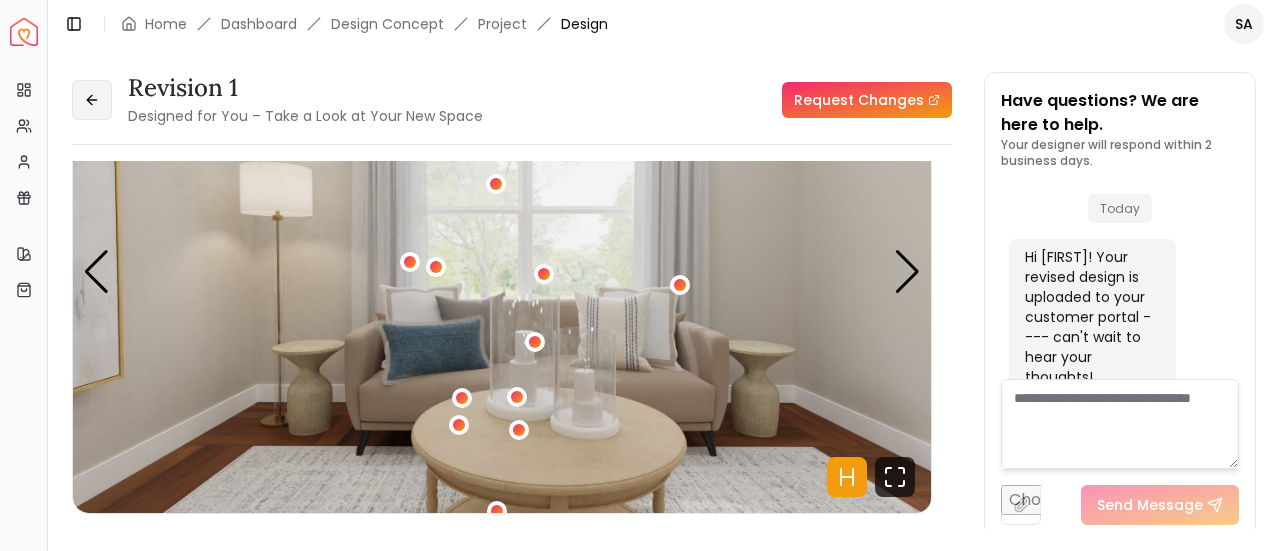 click at bounding box center (92, 100) 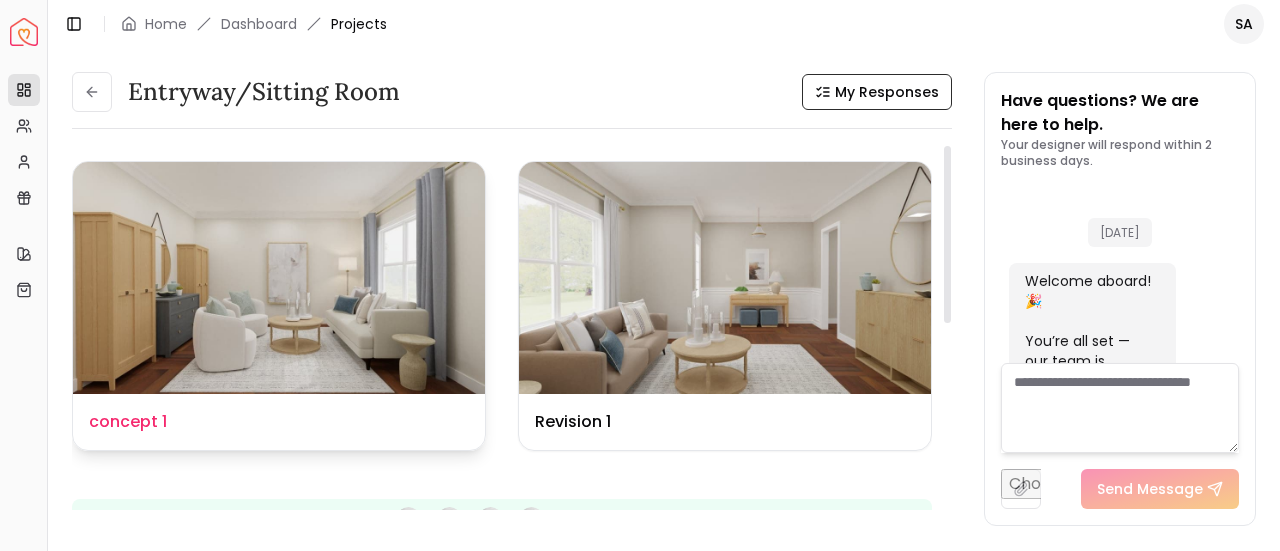 scroll, scrollTop: 3336, scrollLeft: 0, axis: vertical 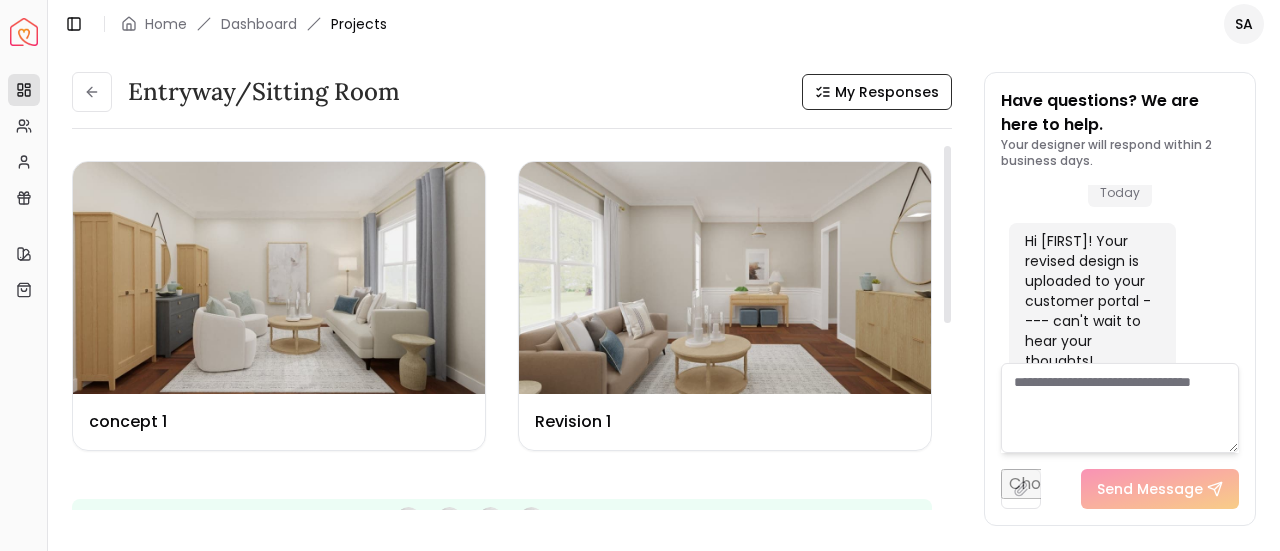 click on "entryway/Sitting Room  My Responses Design Name concept 1 Design Name Revision 1 How was your Spacejoy Experience? Need Help? Email us at [EMAIL] Quick Tip to Stay in the Loop We’ll be sending important updates from   [EMAIL] , including your design previews, designer messages, and delivery info. Add   [EMAIL]  to your Contacts or Safe Sender List If you use Gmail, drag our email to your   Primary tab Check your spam or promotions folder and mark us as   “Not Spam” 💡 This one small step ensures your project flows smoothly without delays. Have questions? We are here to help. Your designer will respond within 2 business days. [DATE] Welcome aboard! 🎉
You’re all set — our team is excited to bring your dream space to life.
Quick Tip to Stay in the Loop:
We’ll be sending important updates from  [EMAIL] , including your design previews, designer messages, and delivery info.
✅ To make sure you never miss a thing:
- Add  [EMAIL]" at bounding box center (664, 288) 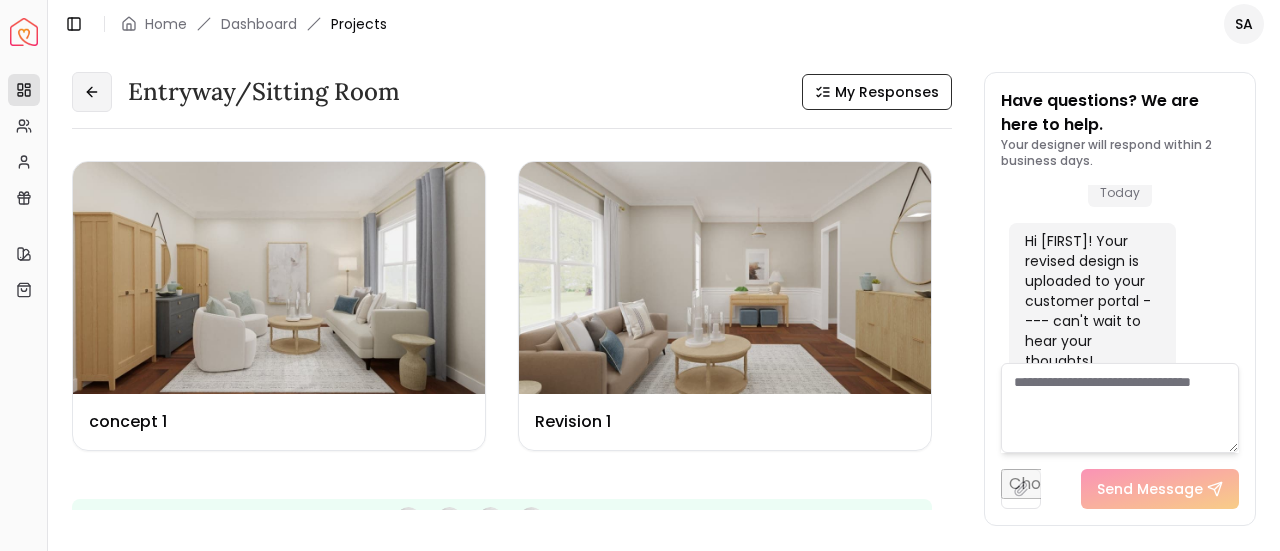 click at bounding box center (92, 92) 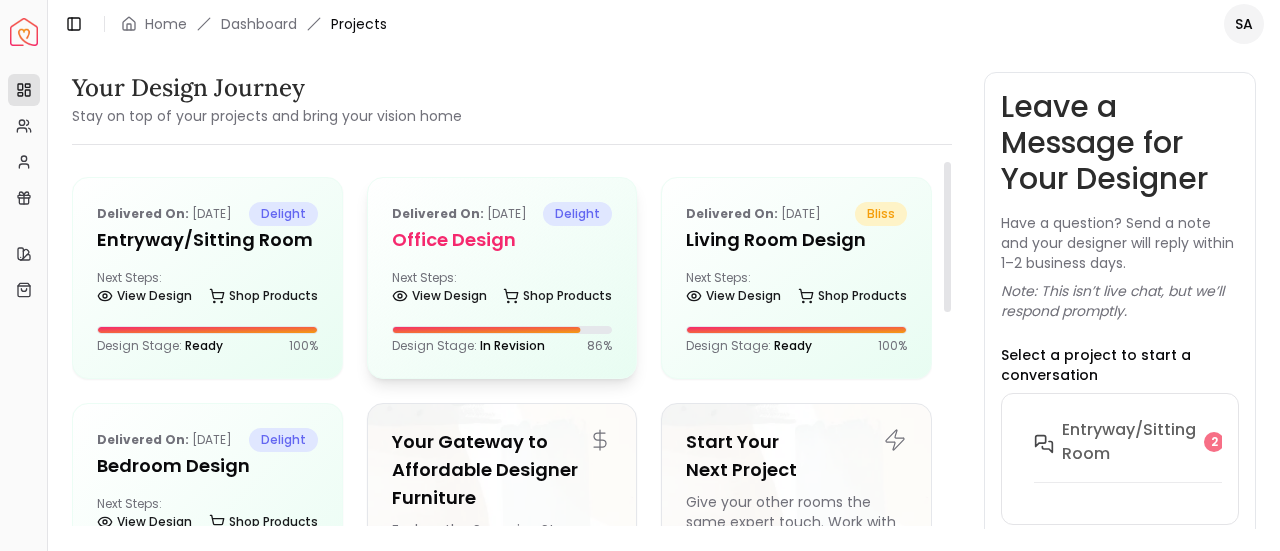 click on "Next Steps: View Design Shop Products" at bounding box center (502, 290) 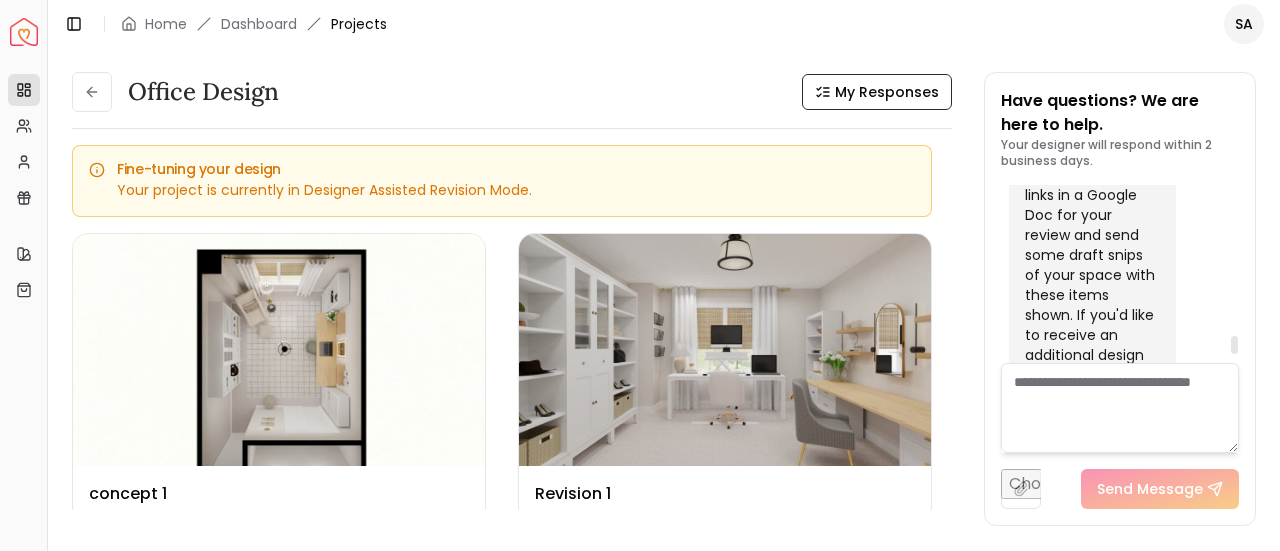scroll, scrollTop: 5566, scrollLeft: 0, axis: vertical 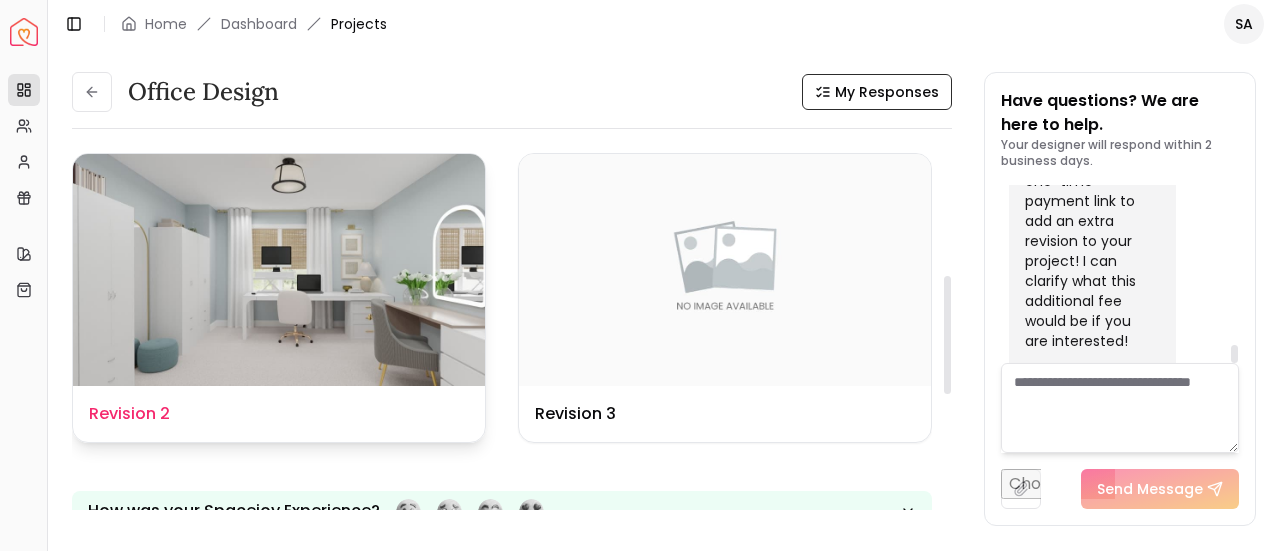 click at bounding box center (279, 270) 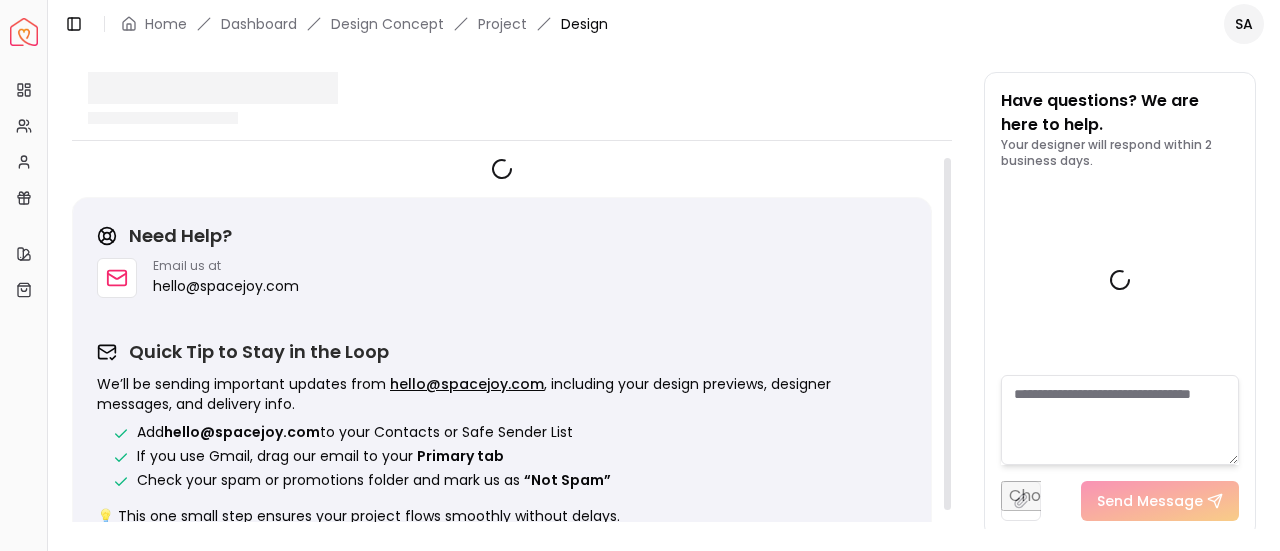 scroll, scrollTop: 5888, scrollLeft: 0, axis: vertical 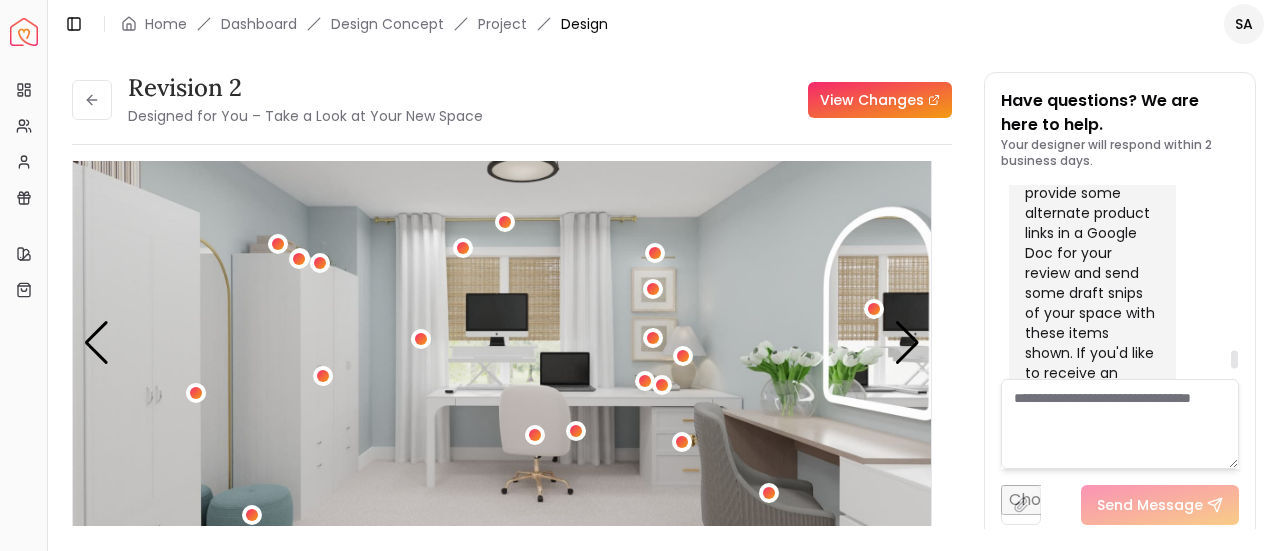 click at bounding box center [1120, 424] 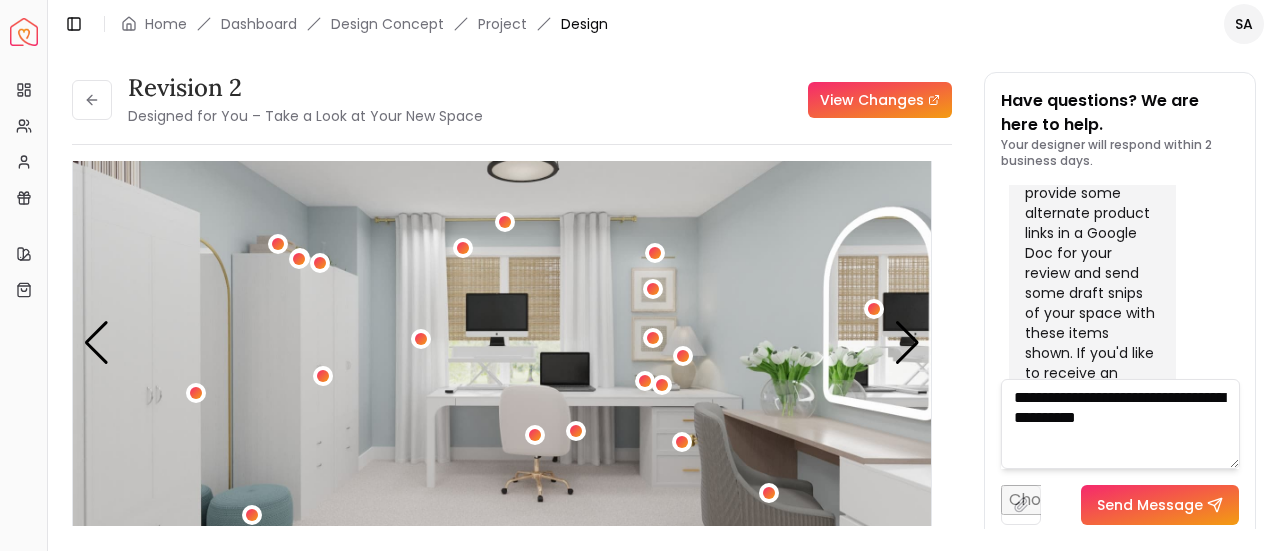 type on "**********" 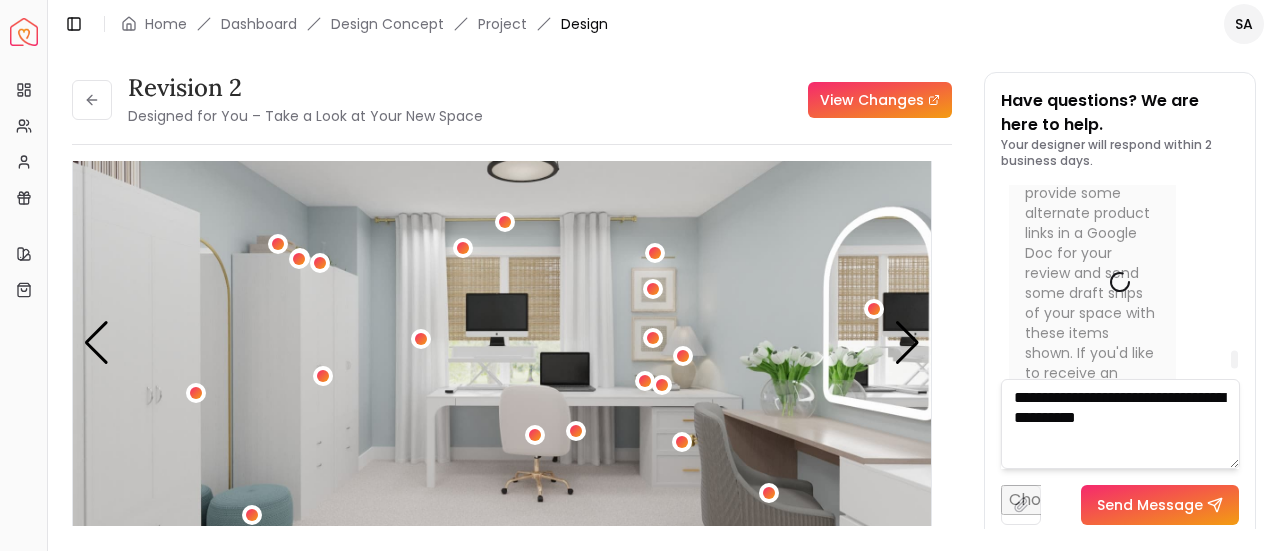 type 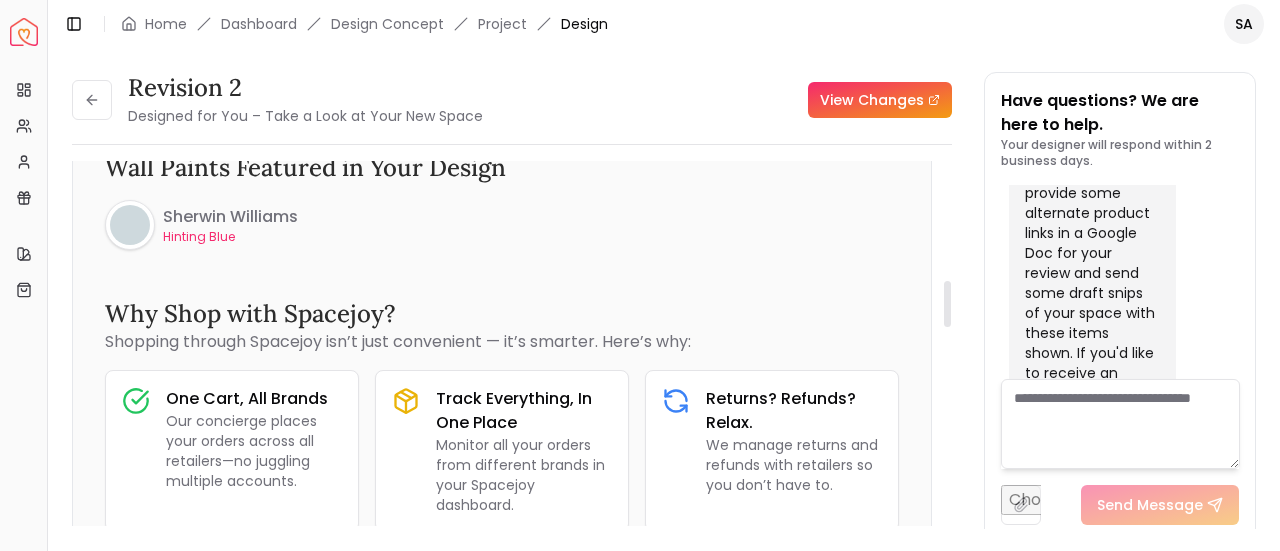 scroll, scrollTop: 943, scrollLeft: 0, axis: vertical 